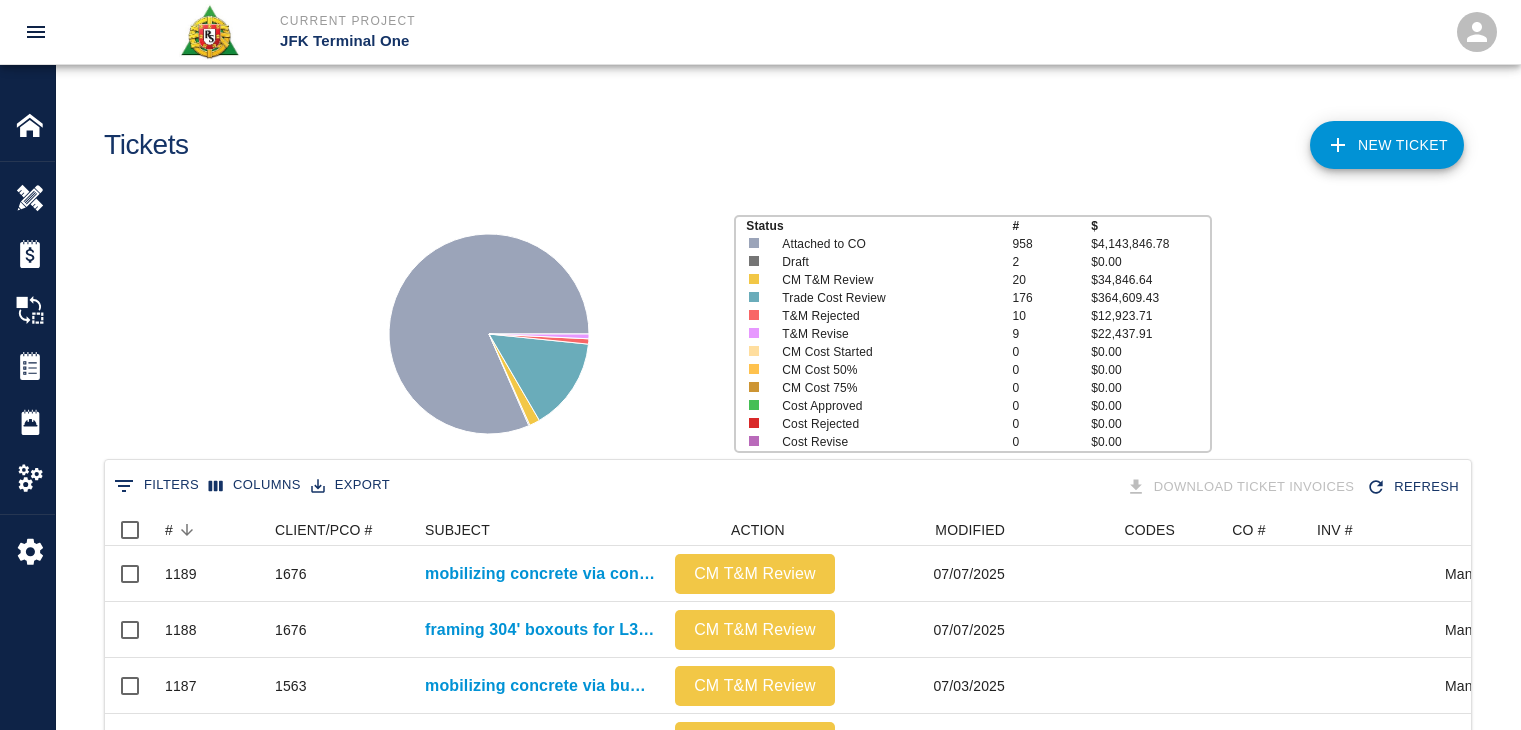 scroll, scrollTop: 0, scrollLeft: 0, axis: both 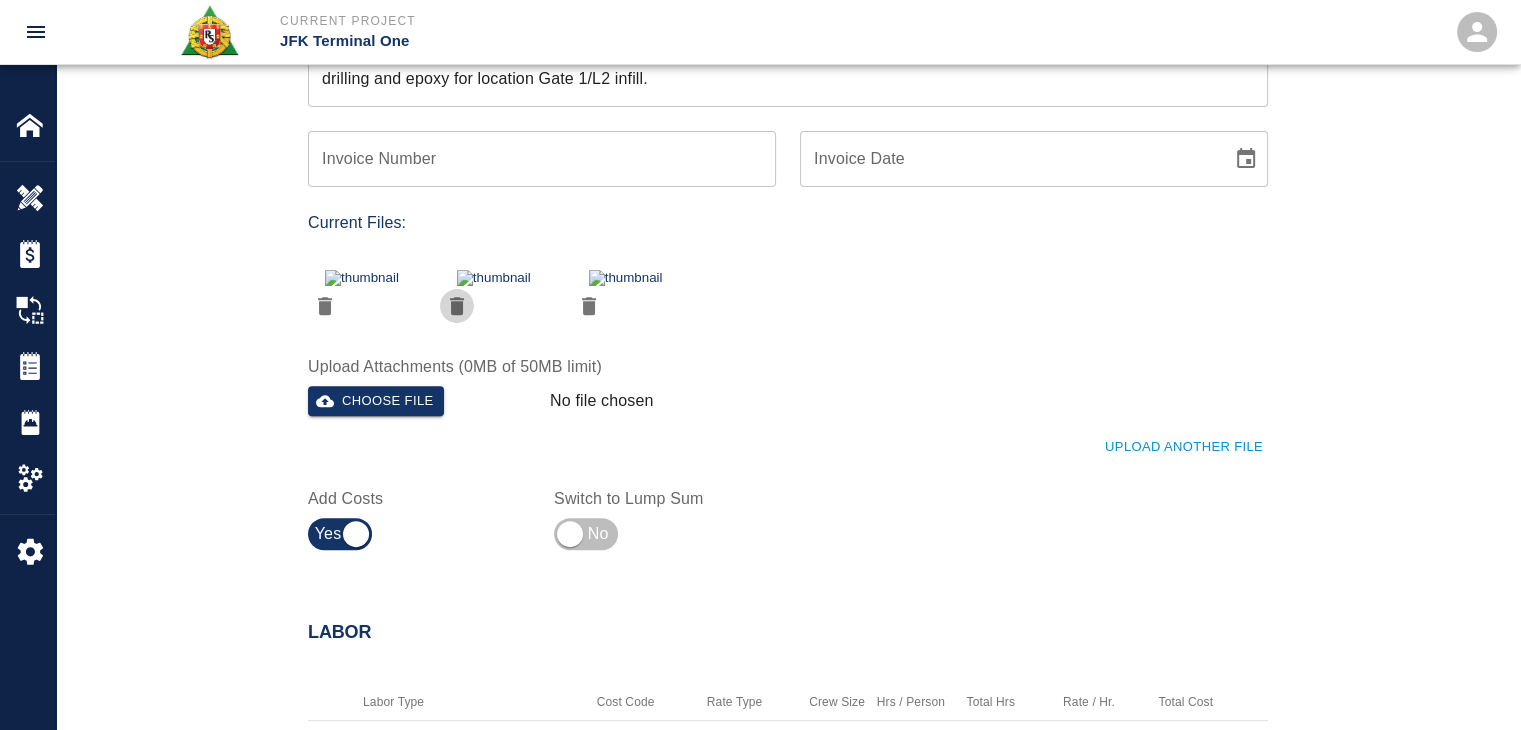 click at bounding box center [325, 306] 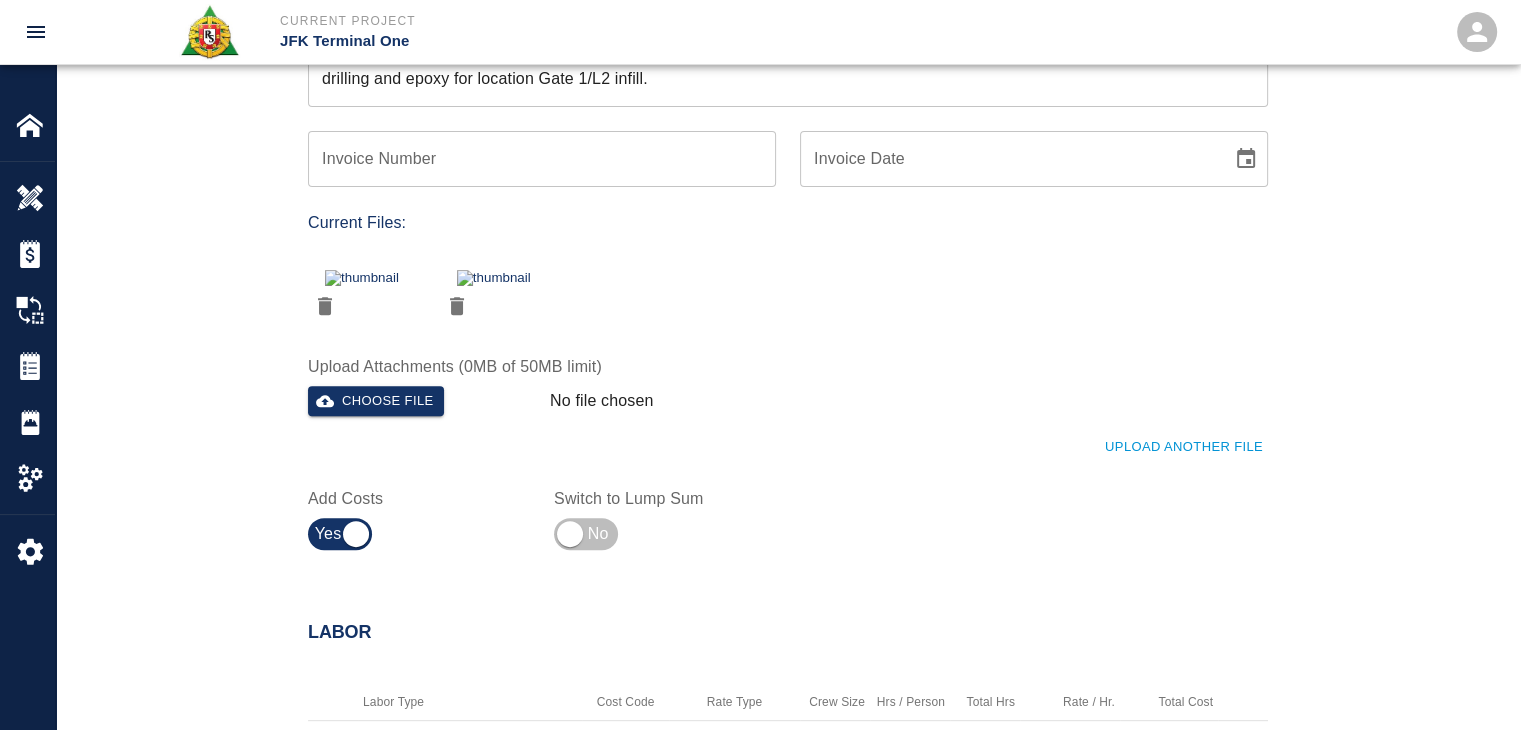 click at bounding box center [325, 306] 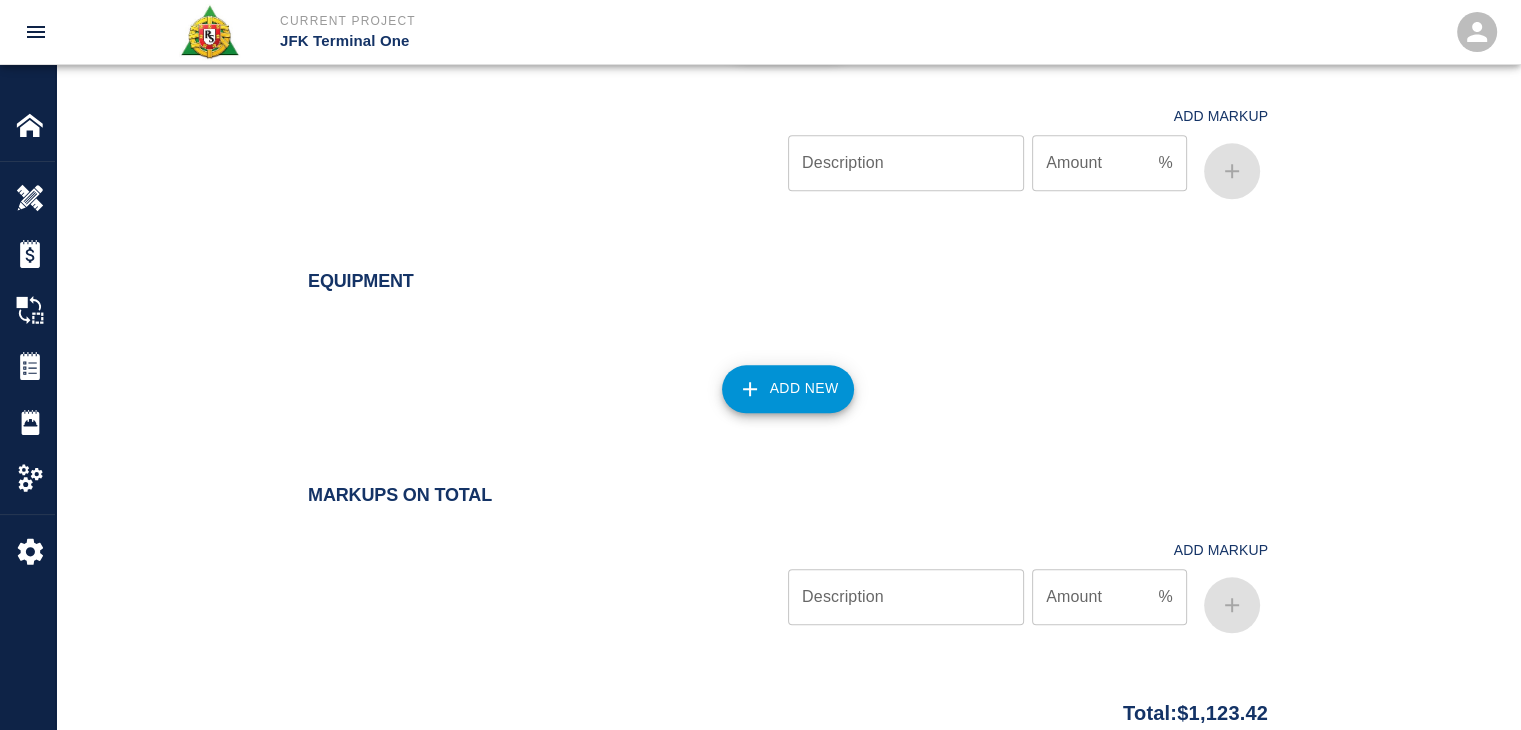 scroll, scrollTop: 2425, scrollLeft: 0, axis: vertical 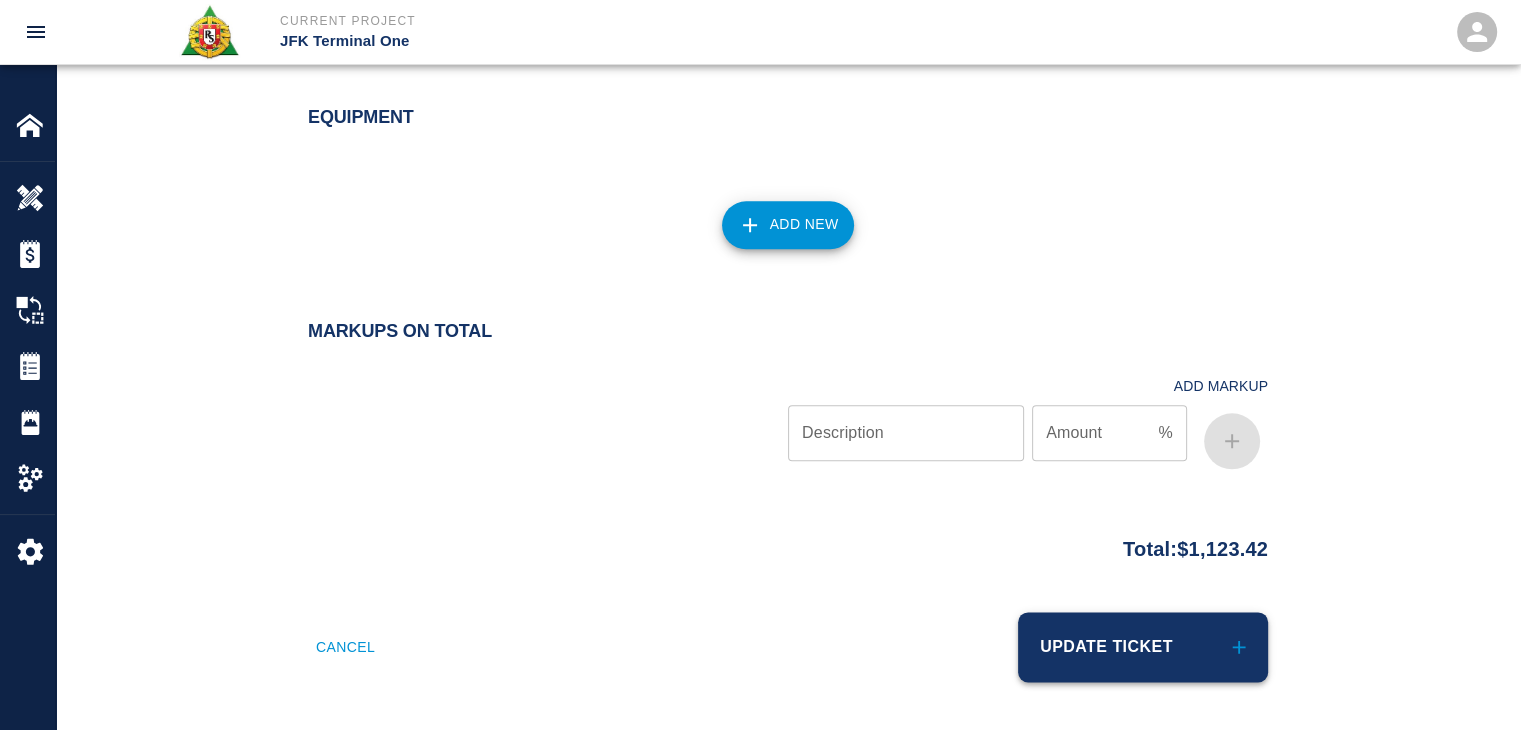 click on "Update Ticket" at bounding box center (1143, 647) 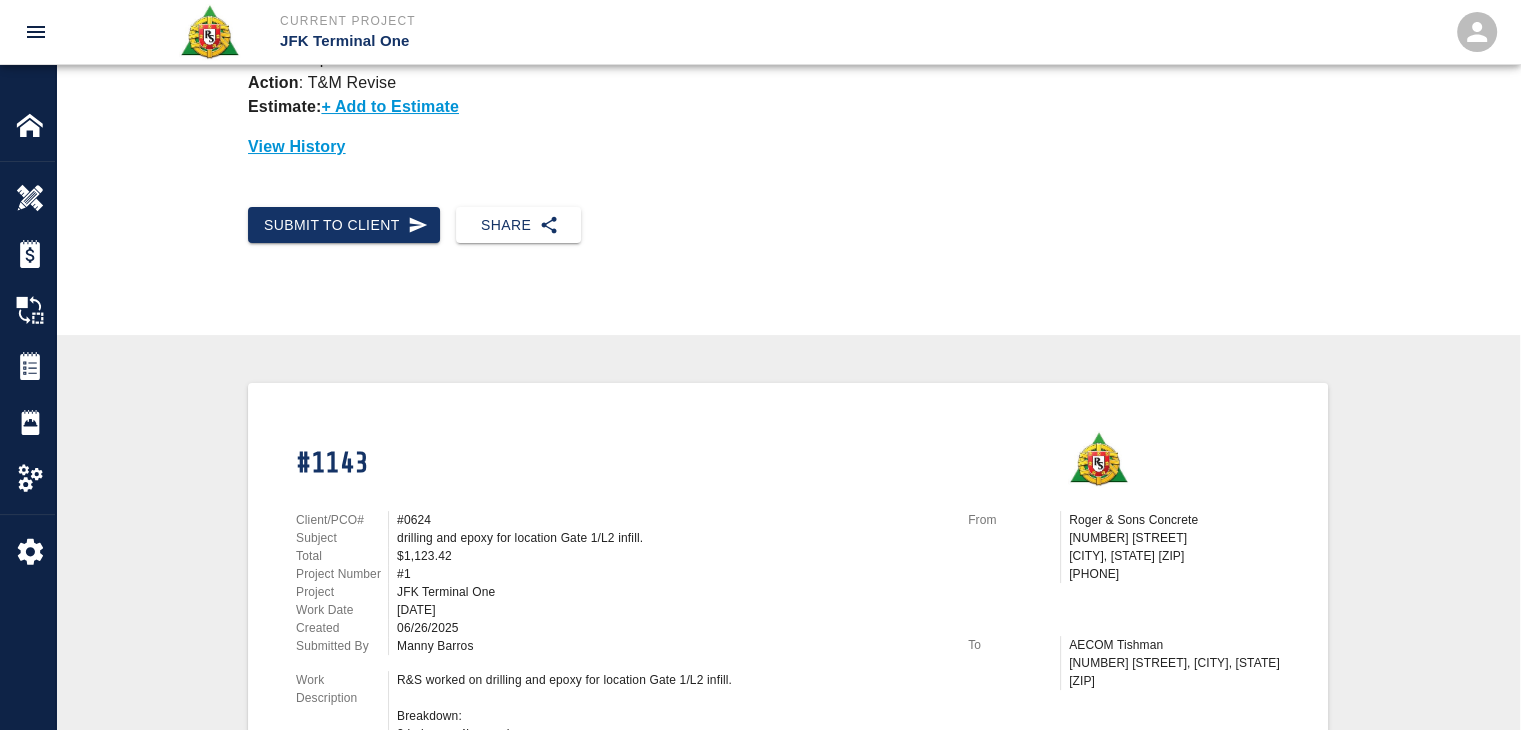 scroll, scrollTop: 0, scrollLeft: 0, axis: both 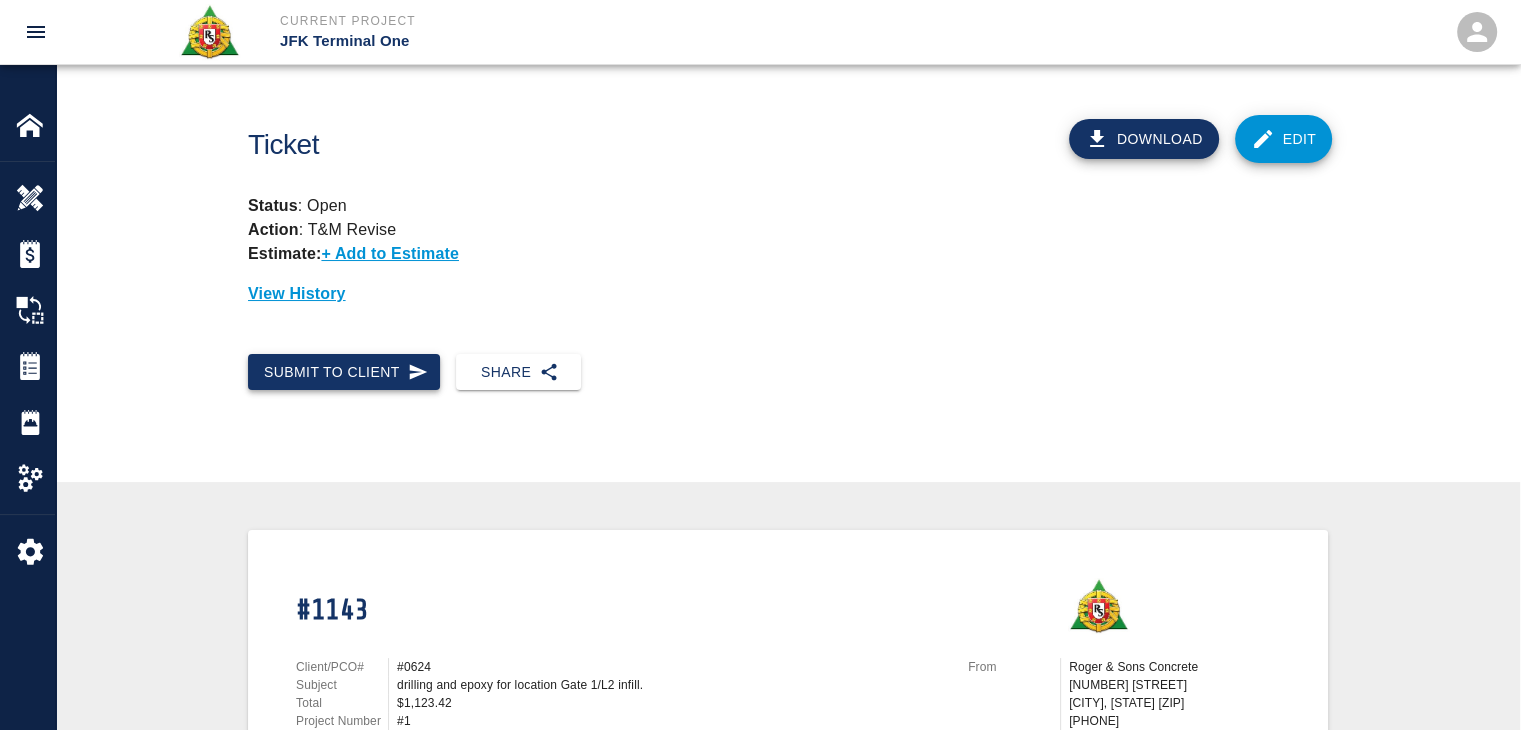 click at bounding box center [418, 372] 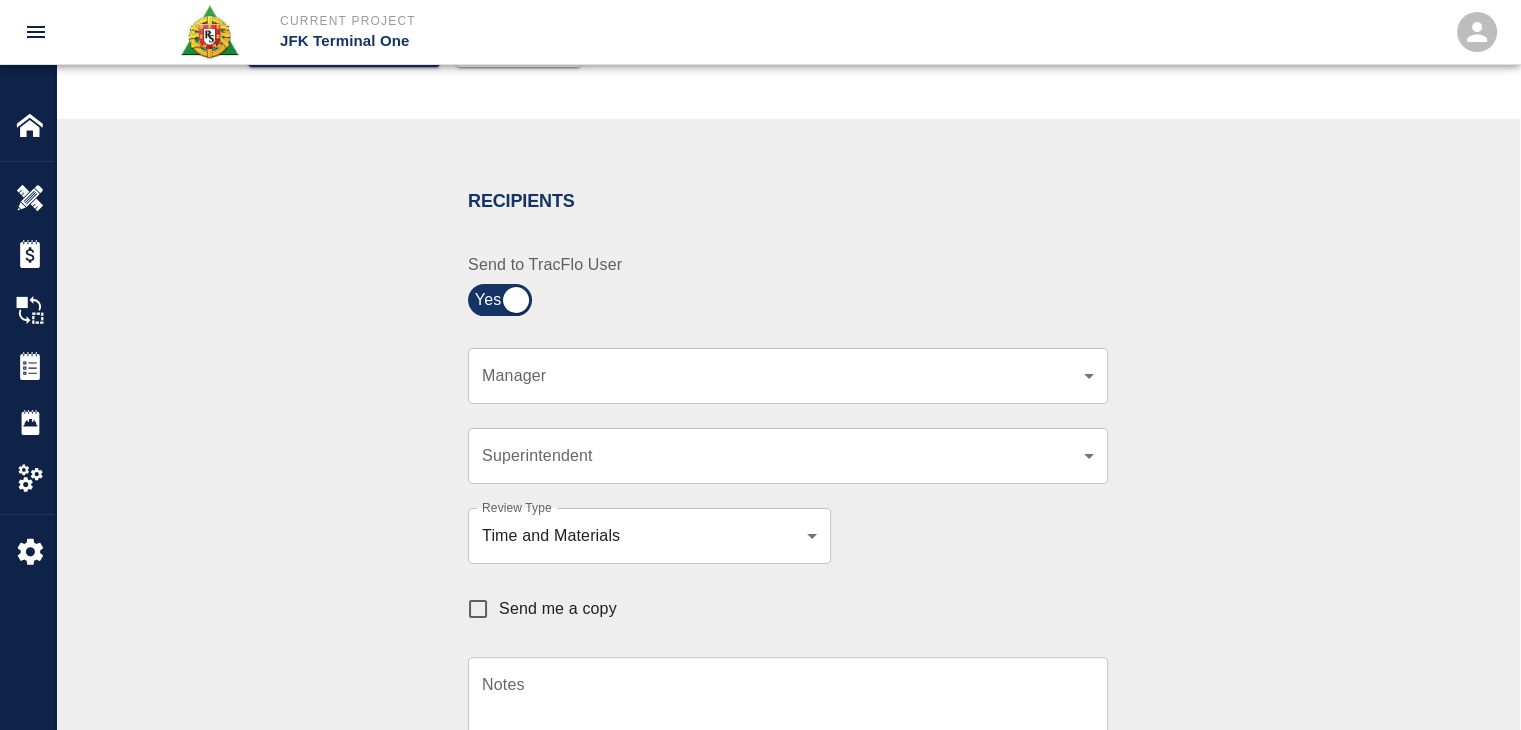 scroll, scrollTop: 327, scrollLeft: 0, axis: vertical 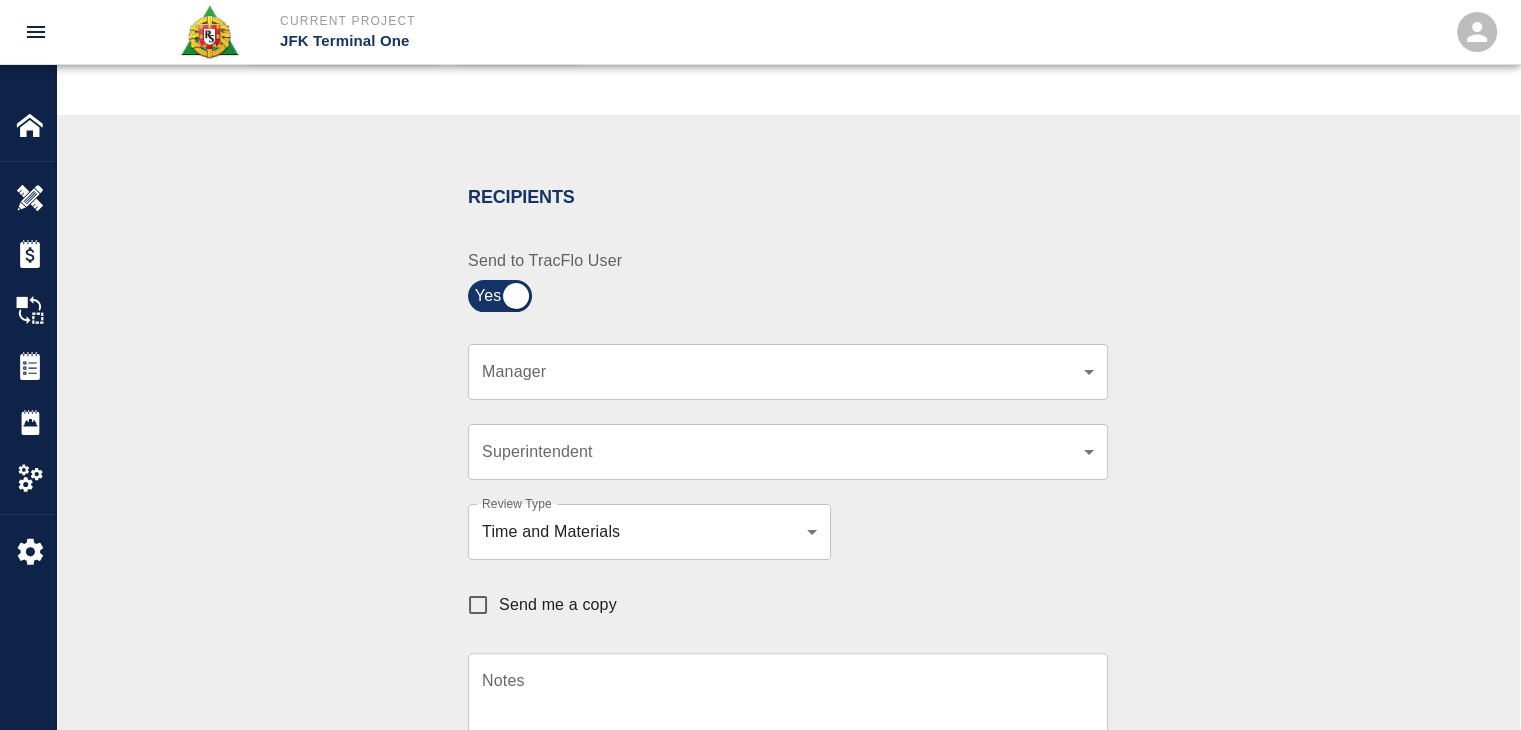 click on "Current Project JFK Terminal One Home JFK Terminal One Overview Estimates Change Orders Tickets Daily Reports Project Settings Settings Powered By Terms of Service  |  Privacy Policy Ticket Download Edit Status :   Open Action :   T&M Revise Estimate:  + Add to Estimate View History Submit to Client Share Recipients Internal Team ​ Internal Team Notes x Notes Cancel Send Recipients Send to TracFlo User Manager ​ Manager Superintendent ​ Superintendent Review Type Time and Materials tm Review Type Send me a copy Notes x Notes Upload Attachments (10MB limit) Choose file No file chosen Upload Another File Cancel Send Request Time and Material Revision Notes   * x Notes   * Upload Attachments (10MB limit) Choose file No file chosen Upload Another File Cancel Send Time and Materials Reject Notes   * x Notes   * Upload Attachments (10MB limit) Choose file No file chosen Upload Another File Cancel Send Approve Ticket Time and Materials Signature Clear Notes x Notes Upload Attachments (10MB limit) Cancel" at bounding box center (760, 38) 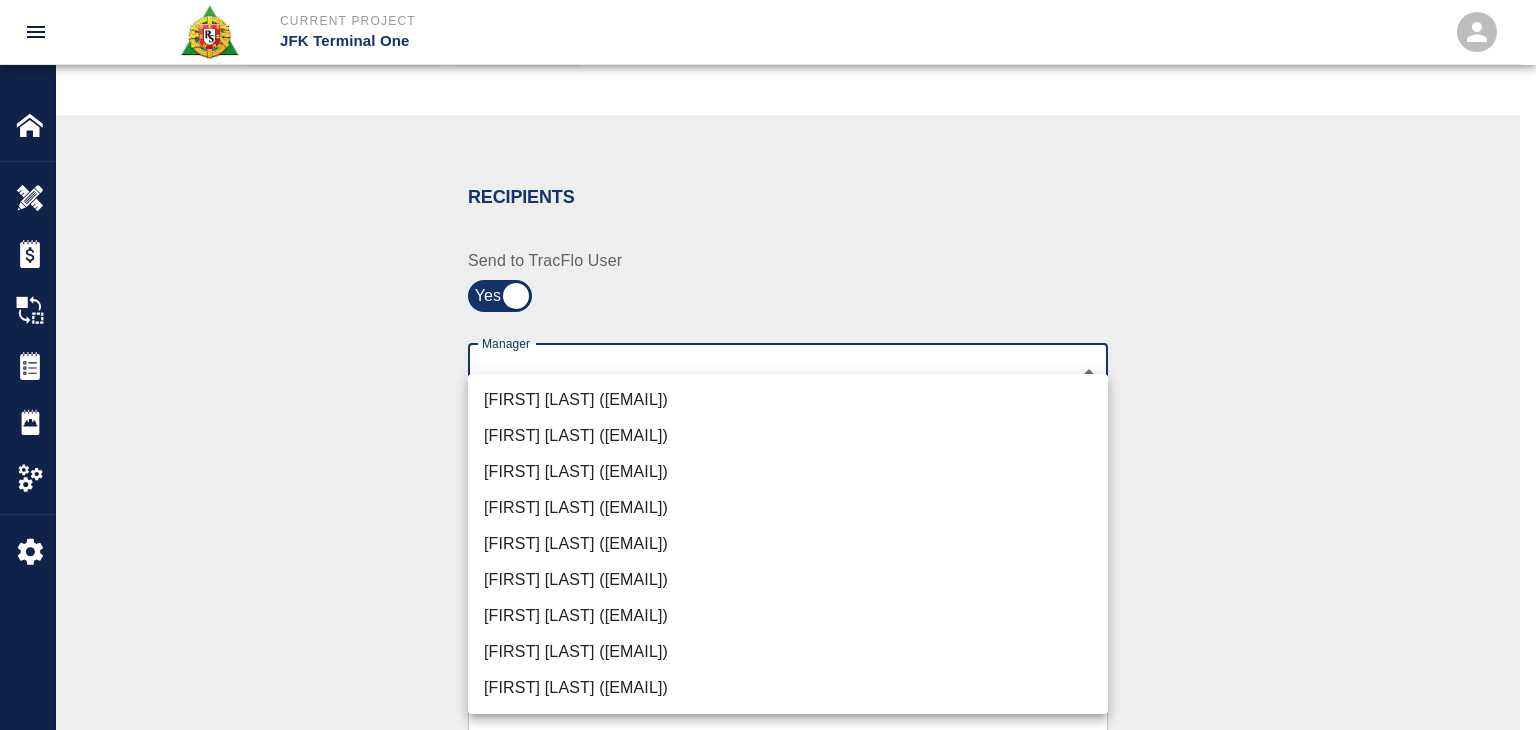 click on "Peter Hardecker (peter.hardecker@aecom.com)" at bounding box center [788, 400] 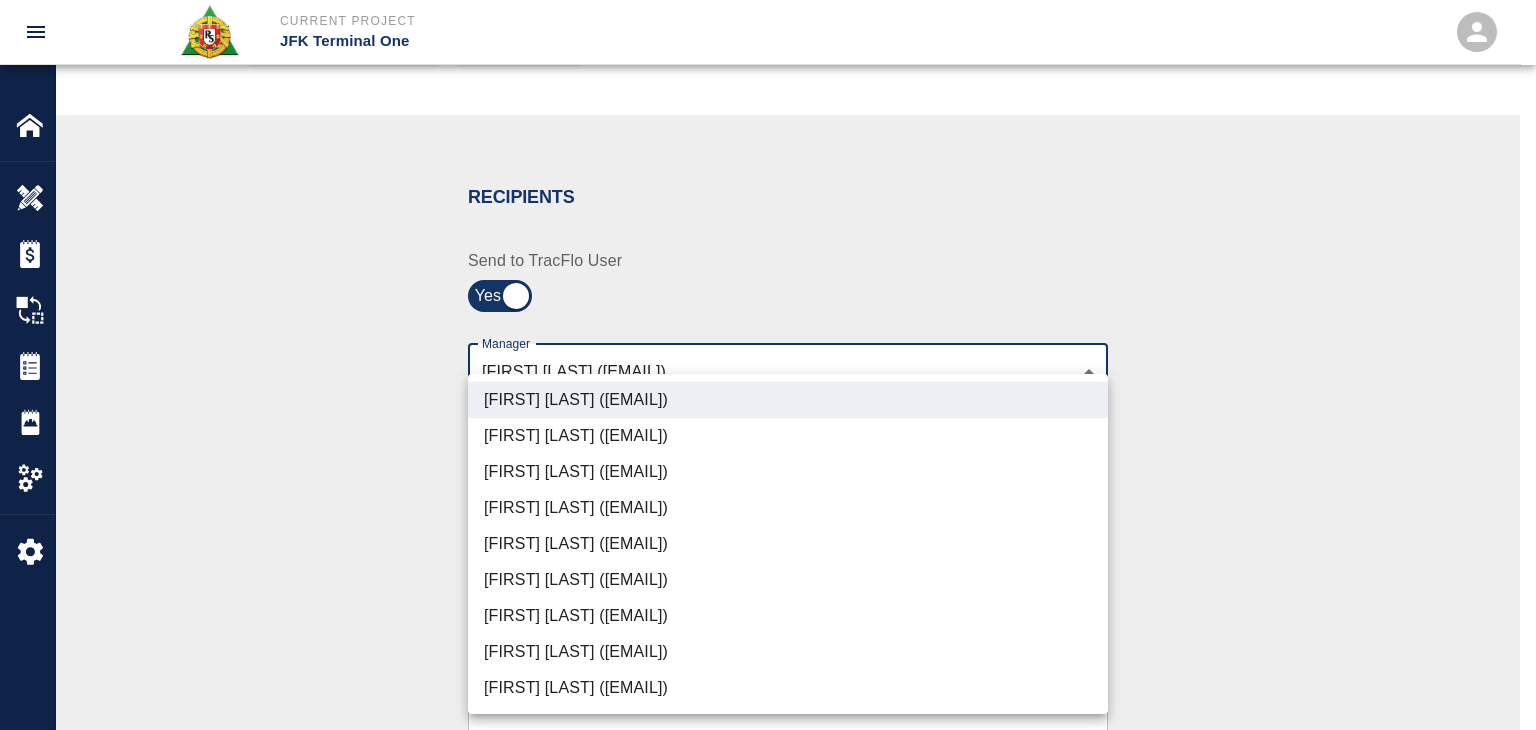 click on "Parin Kanani (parin.kanani@aecom.com)" at bounding box center [788, 472] 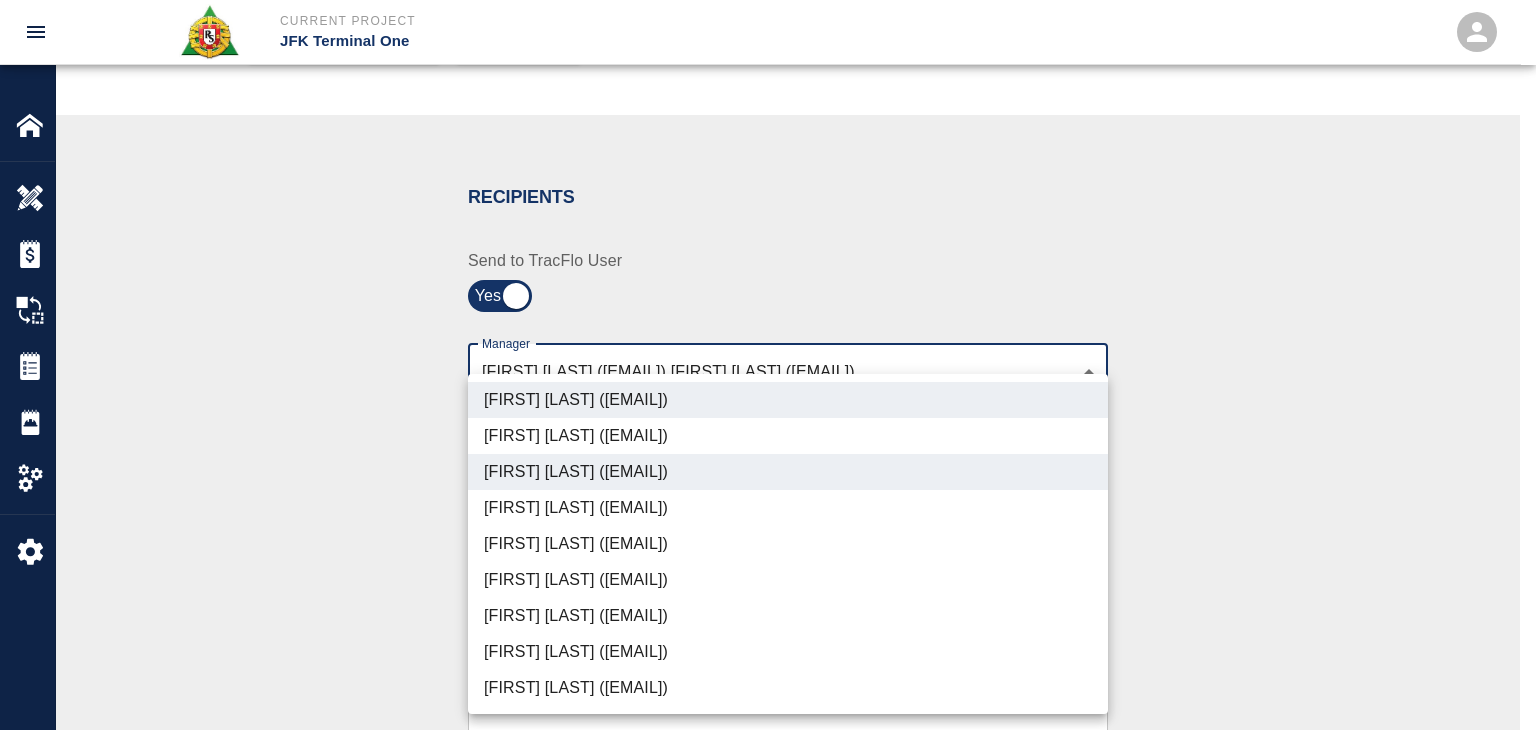 click on "Peter Hardecker (peter.hardecker@aecom.com)" at bounding box center [788, 400] 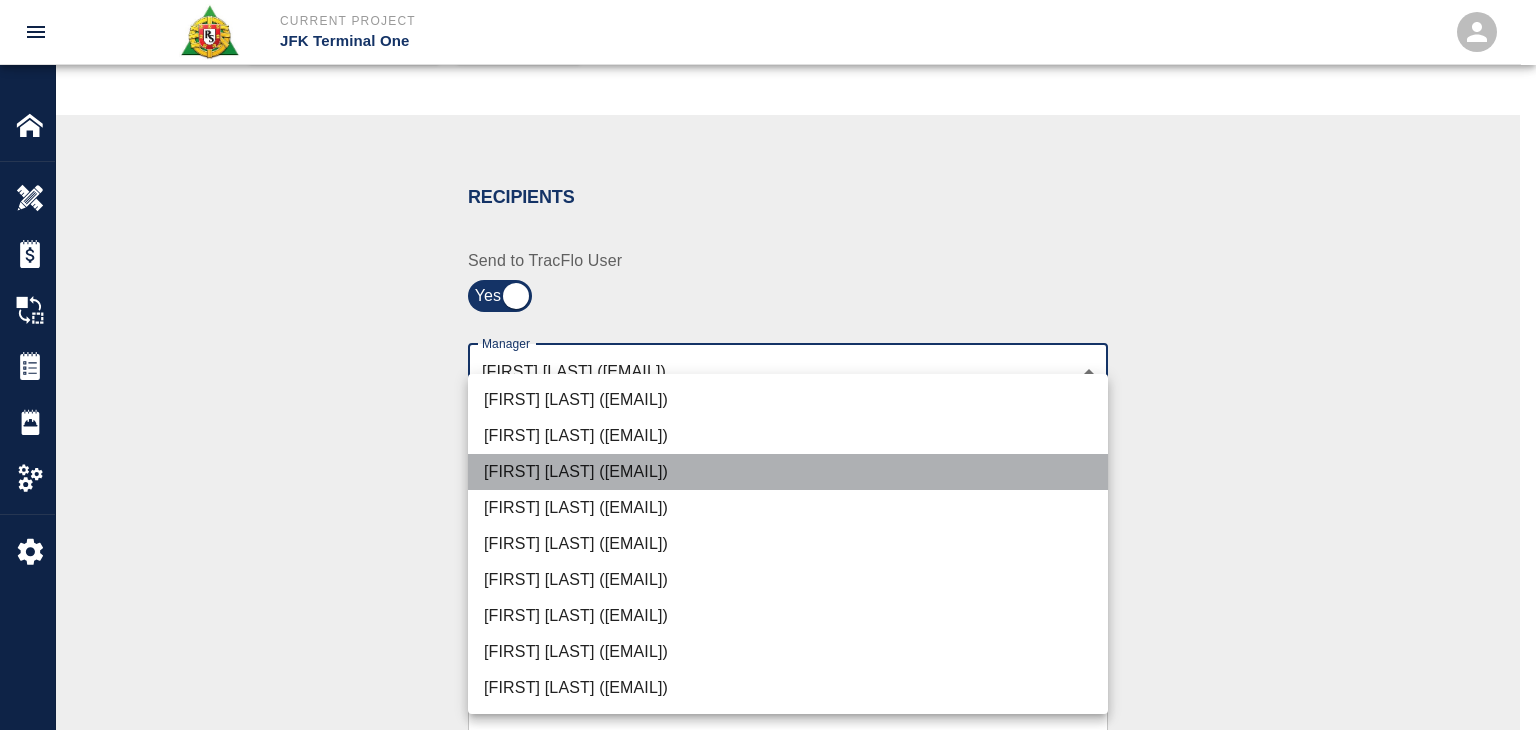 click on "Parin Kanani (parin.kanani@aecom.com)" at bounding box center (788, 472) 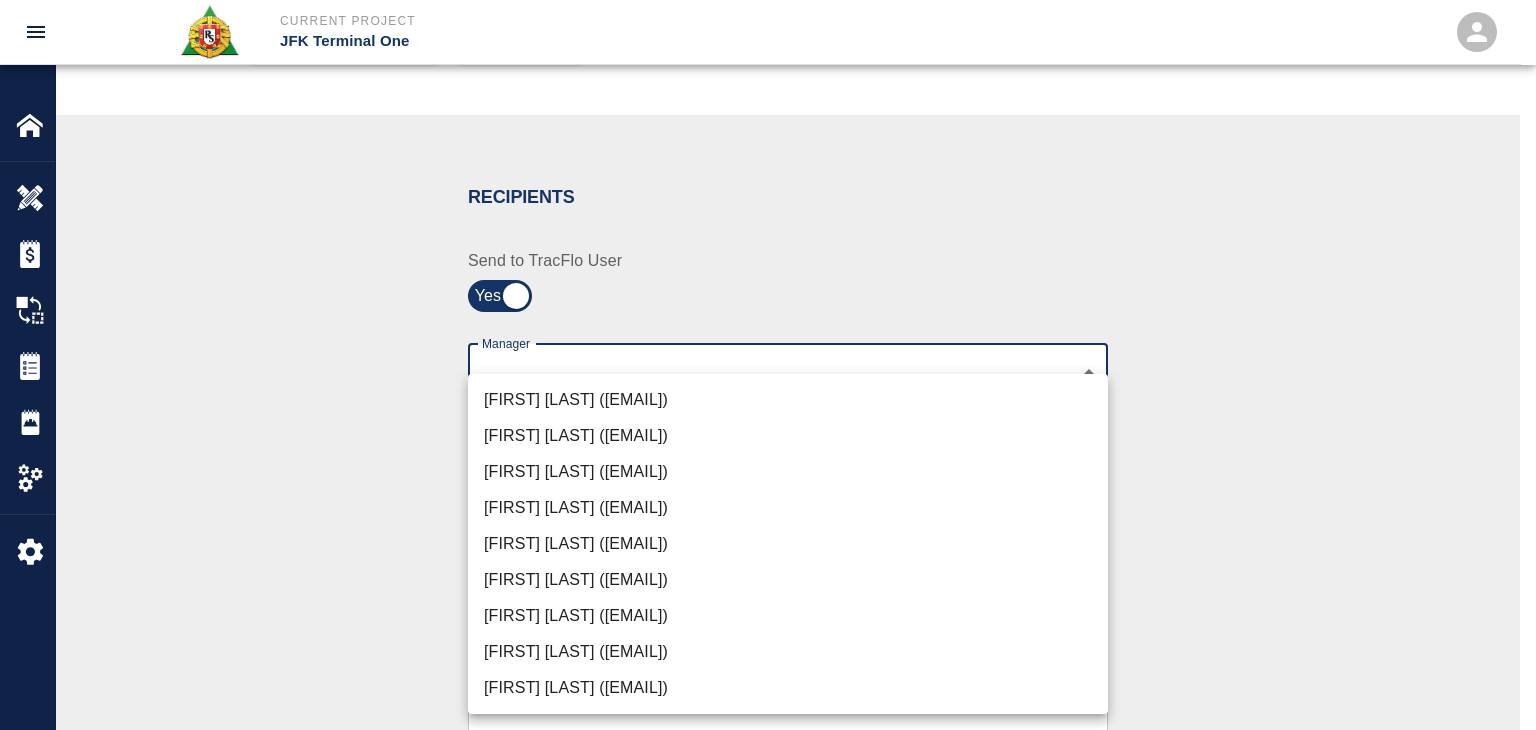 click on "Dylan  Sims (dylan.sims@aecom.com)" at bounding box center [788, 652] 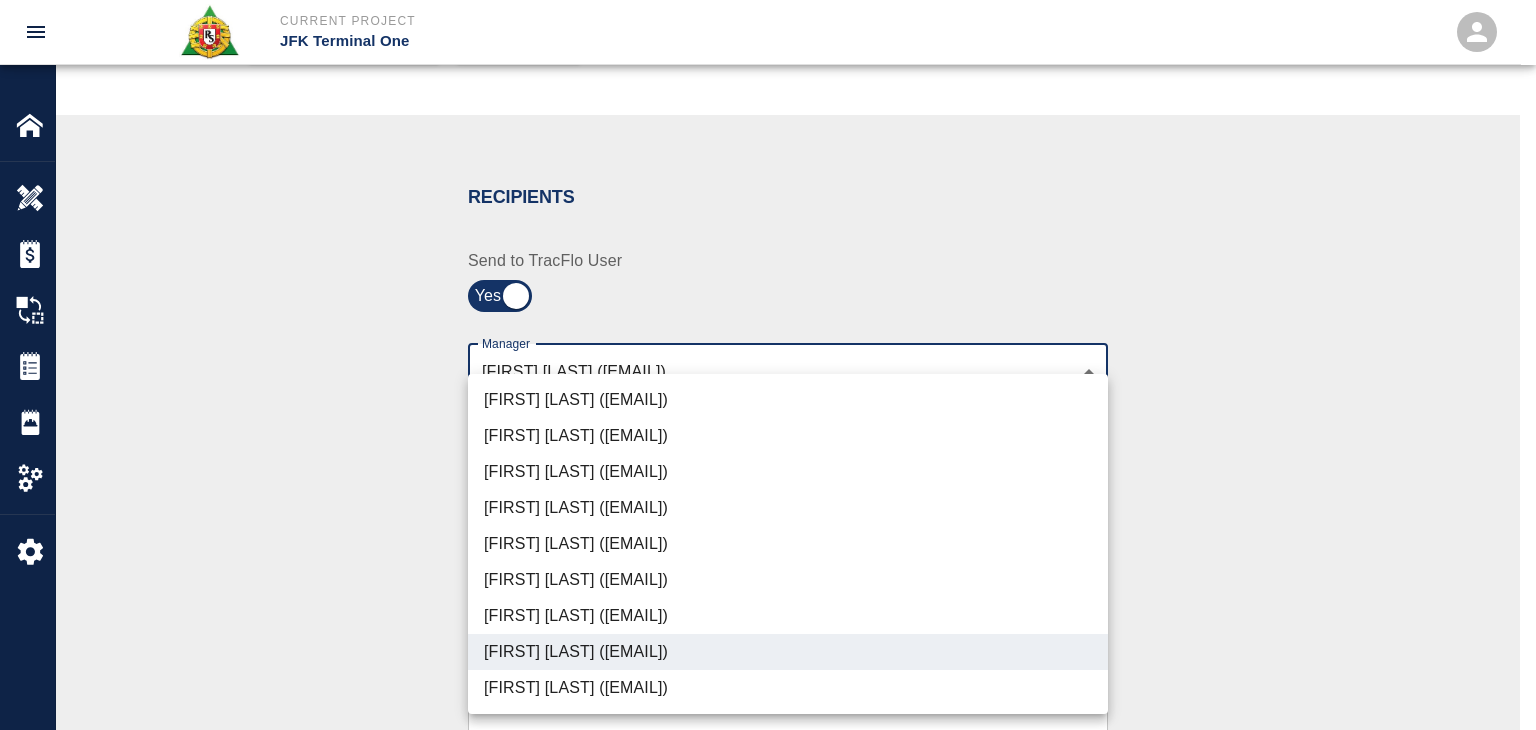 click at bounding box center [768, 365] 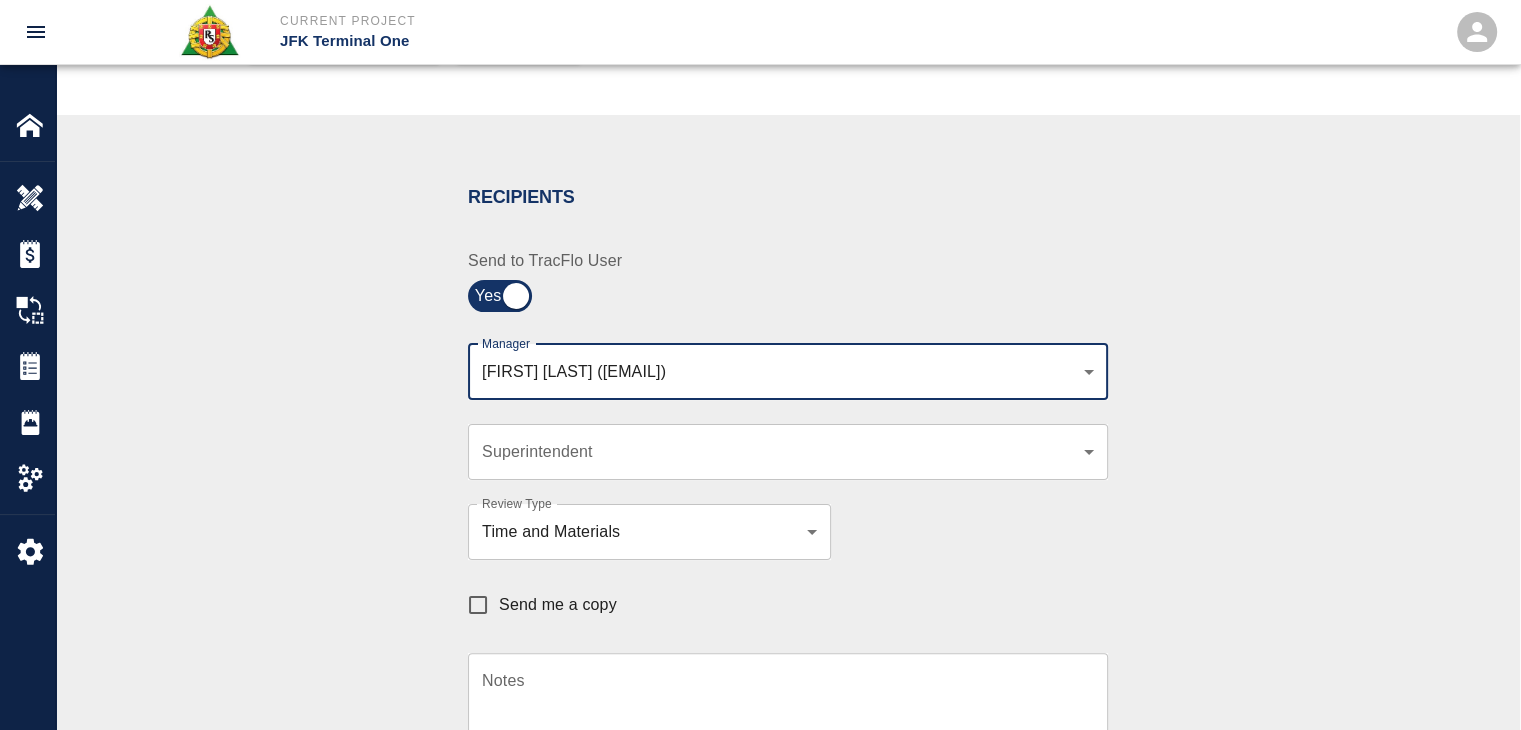 click on "Send me a copy" at bounding box center (478, 605) 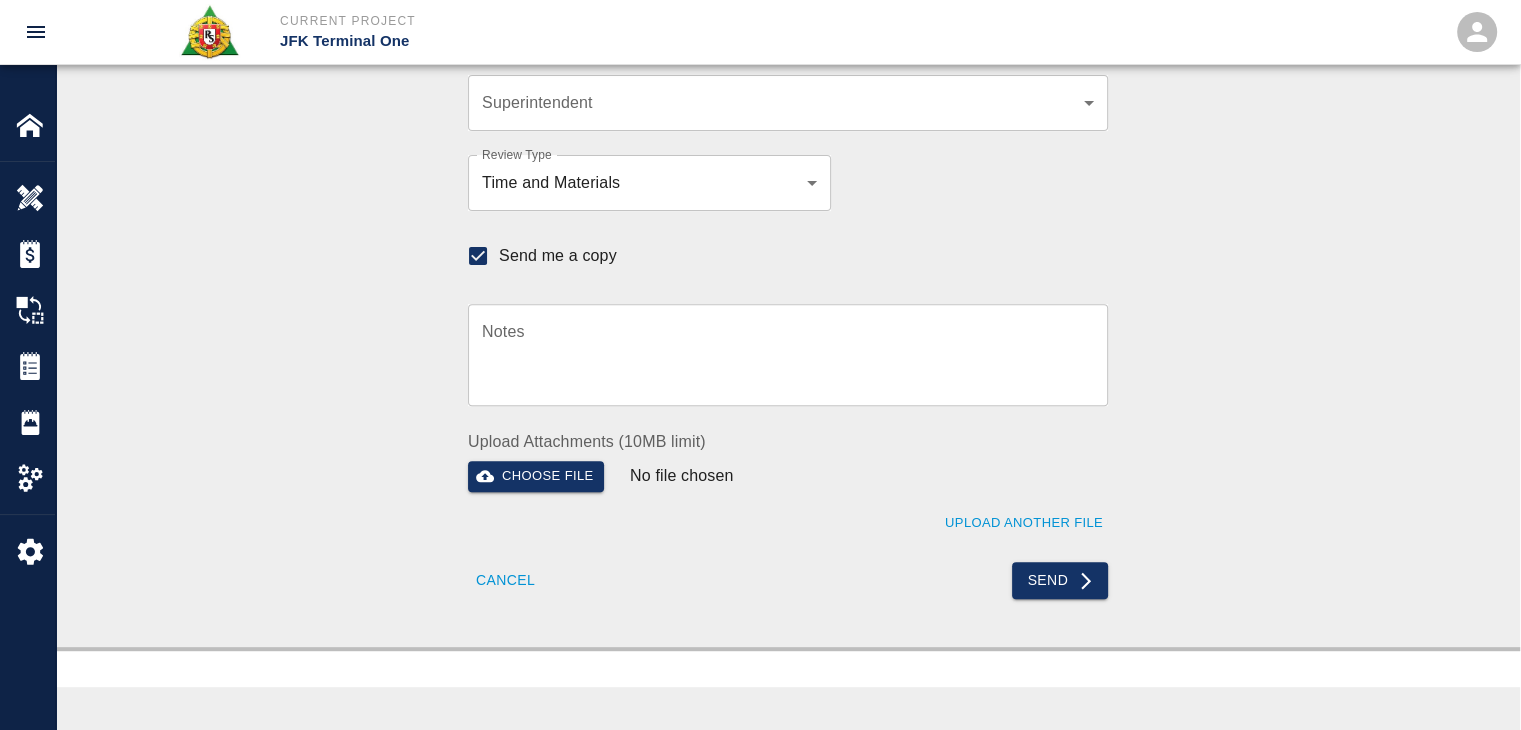 scroll, scrollTop: 678, scrollLeft: 0, axis: vertical 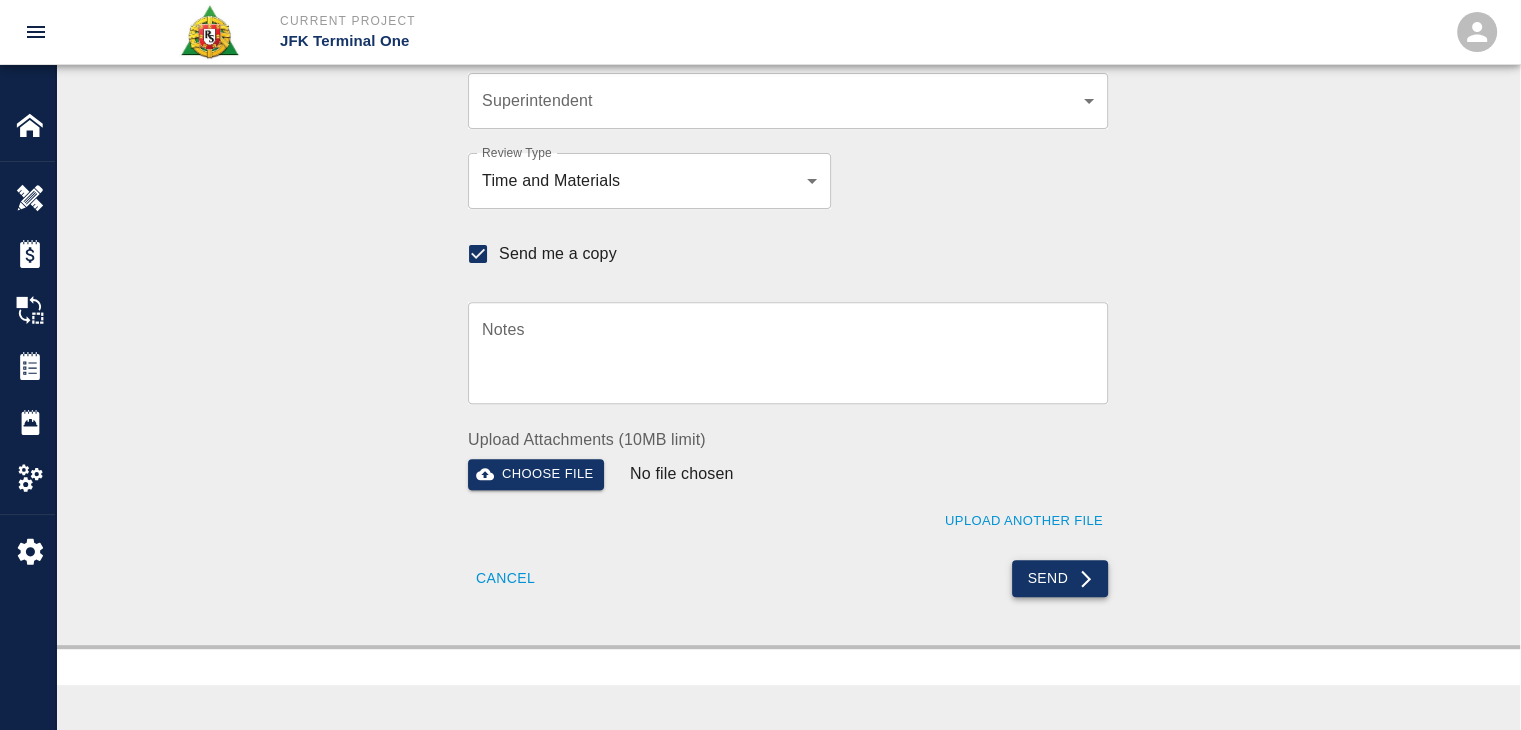 click on "Send" at bounding box center (1060, 578) 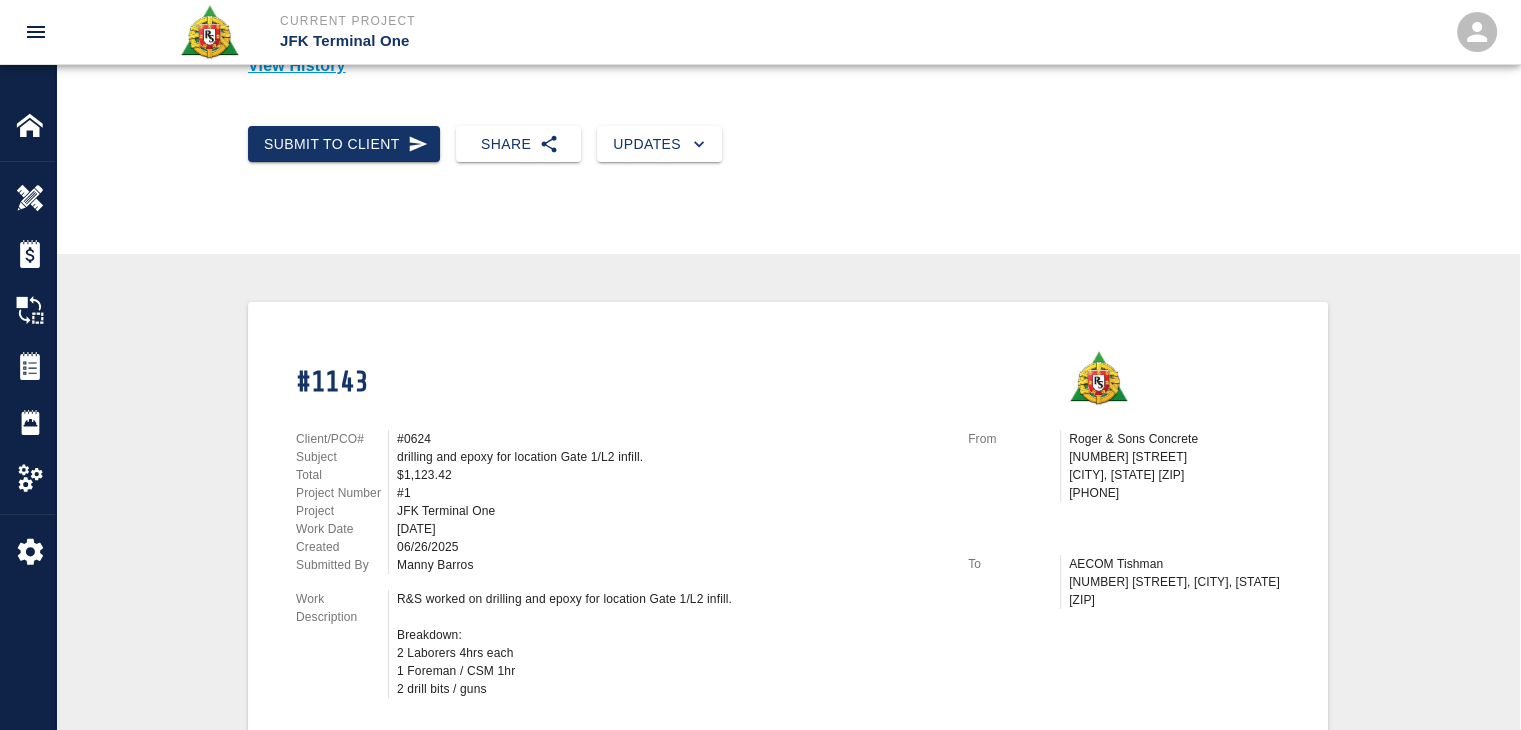 scroll, scrollTop: 0, scrollLeft: 0, axis: both 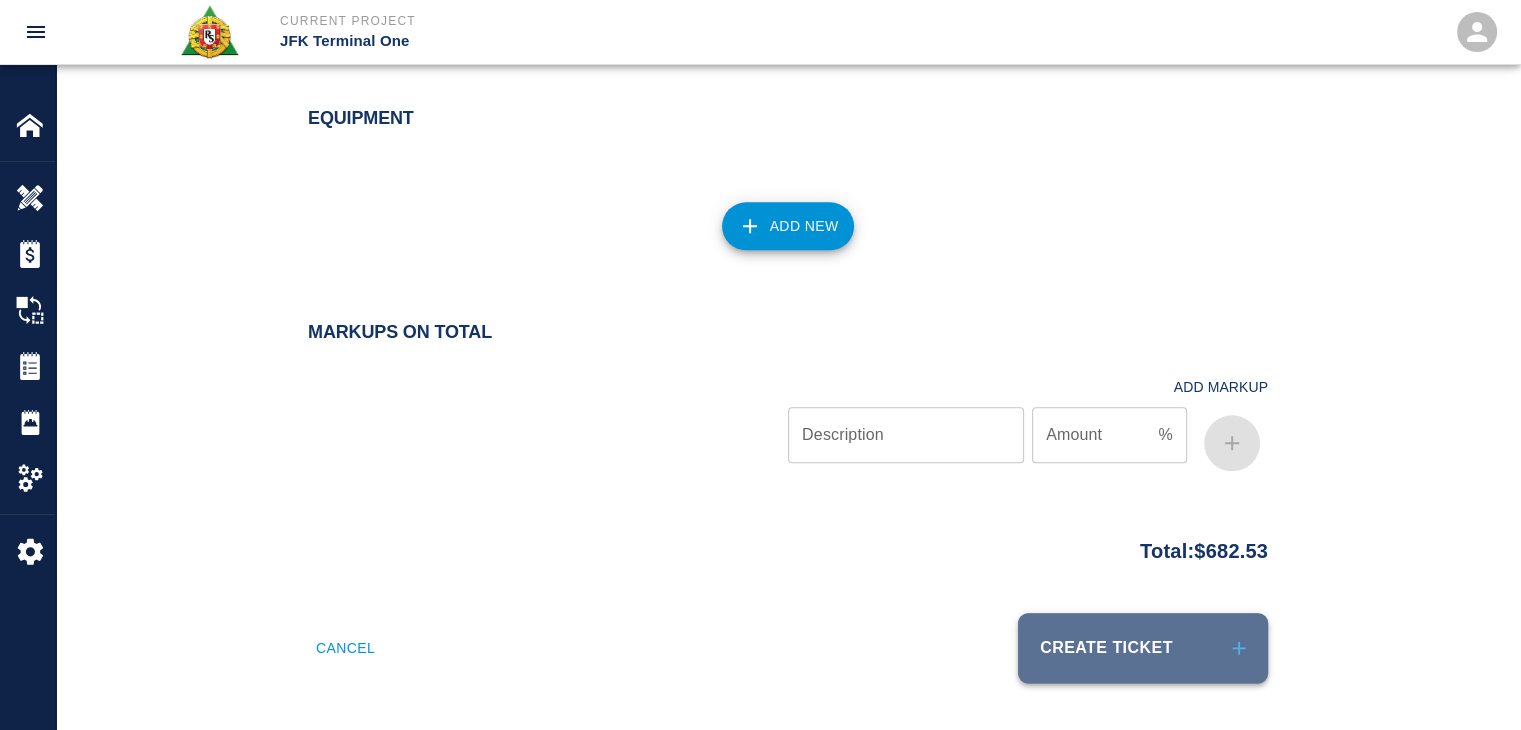click on "Create Ticket" at bounding box center [1143, 648] 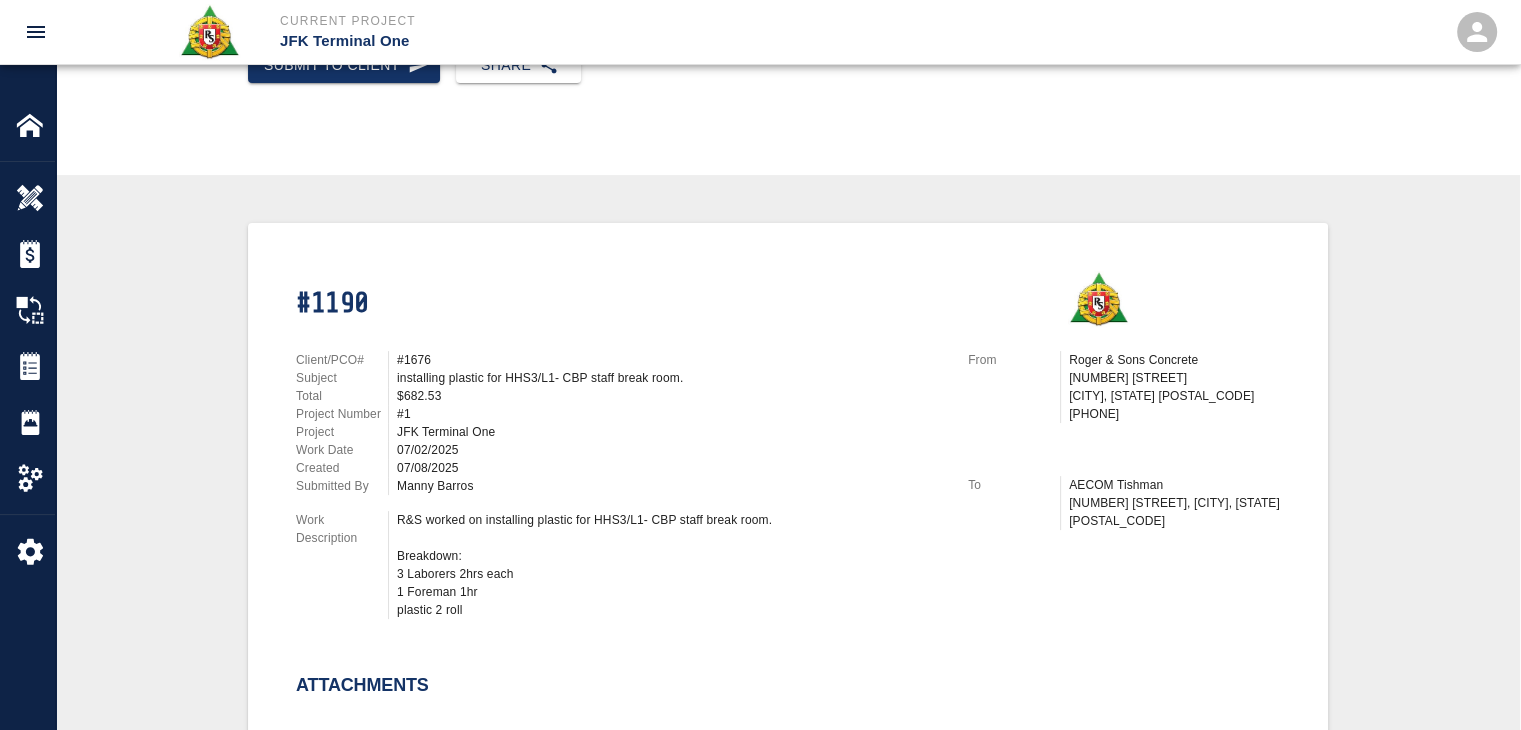 scroll, scrollTop: 0, scrollLeft: 0, axis: both 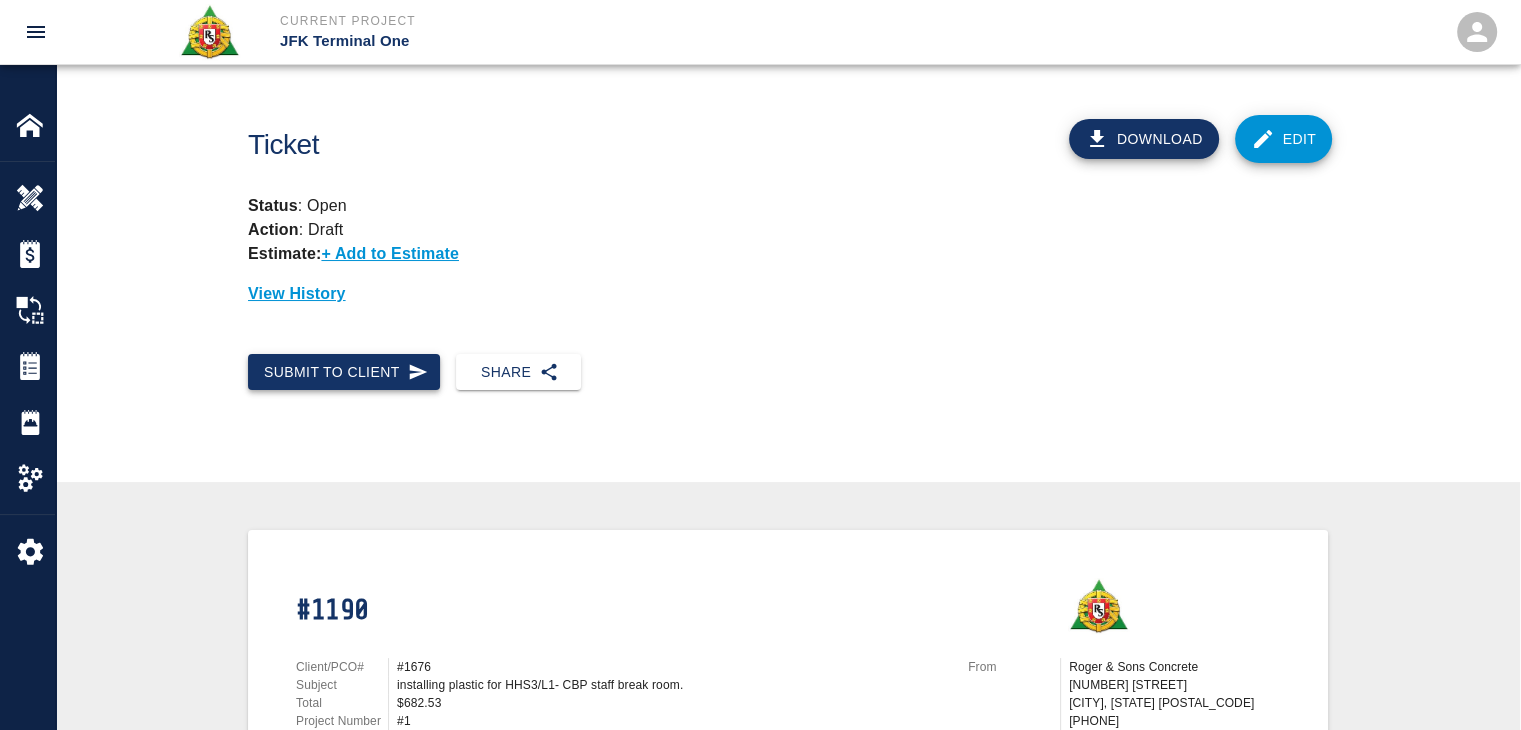click on "Submit to Client" at bounding box center (344, 372) 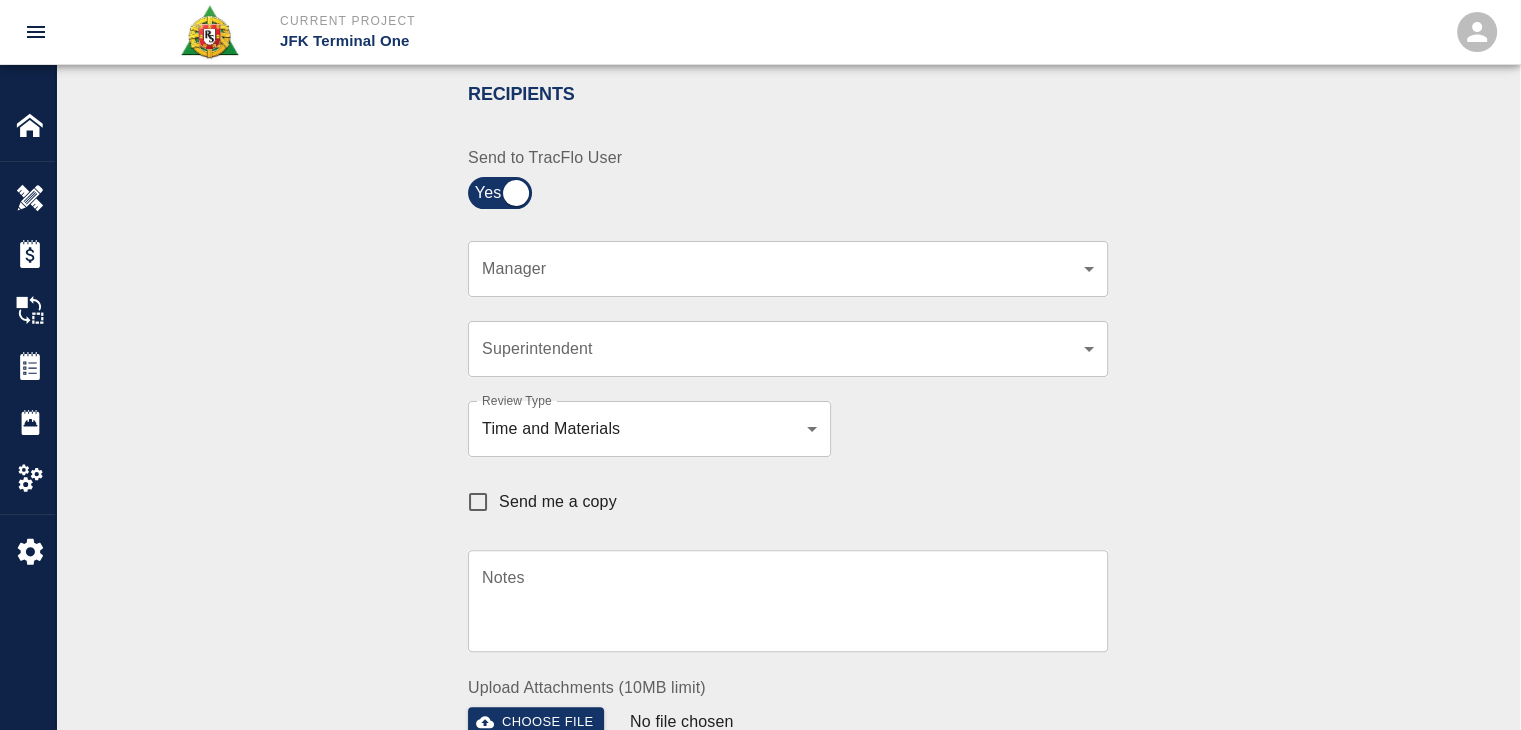 scroll, scrollTop: 471, scrollLeft: 0, axis: vertical 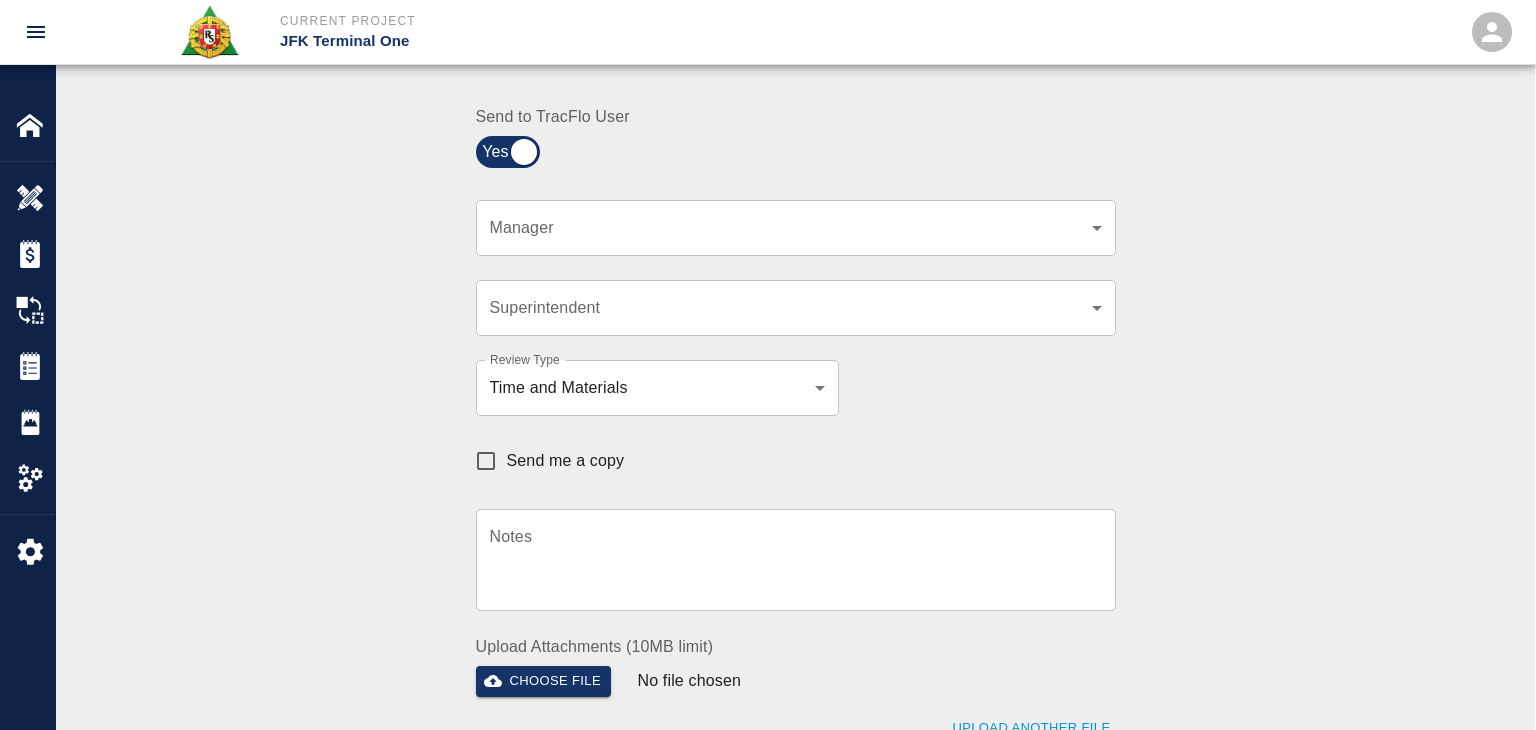 click on "Current Project JFK Terminal One Home JFK Terminal One Overview Estimates Change Orders Tickets Daily Reports Project Settings Settings Powered By Terms of Service  |  Privacy Policy Ticket Download Edit Status :   Open Action :   Draft Estimate:  + Add to Estimate View History Submit to Client Share Recipients Internal Team ​ Internal Team Notes x Notes Cancel Send Recipients Send to TracFlo User Manager ​ Manager Superintendent ​ Superintendent Review Type Time and Materials tm Review Type Send me a copy Notes x Notes Upload Attachments (10MB limit) Choose file No file chosen Upload Another File Cancel Send Request Time and Material Revision Notes   * x Notes   * Upload Attachments (10MB limit) Choose file No file chosen Upload Another File Cancel Send Time and Materials Reject Notes   * x Notes   * Upload Attachments (10MB limit) Choose file No file chosen Upload Another File Cancel Send Signature acknowledges time and material used, but does not change contractual obligations of either party x" at bounding box center [768, -106] 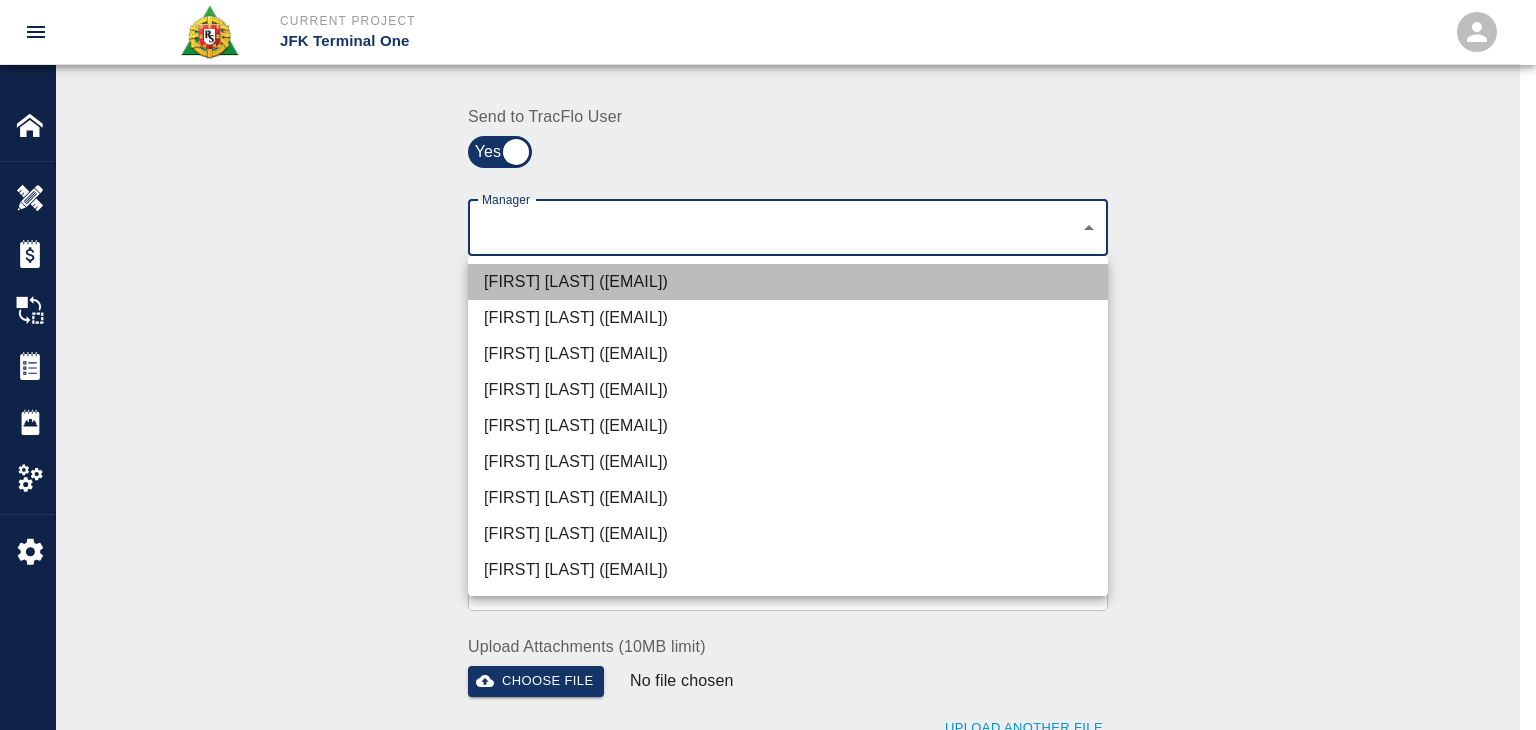 click on "Peter Hardecker (peter.hardecker@aecom.com)" at bounding box center [788, 282] 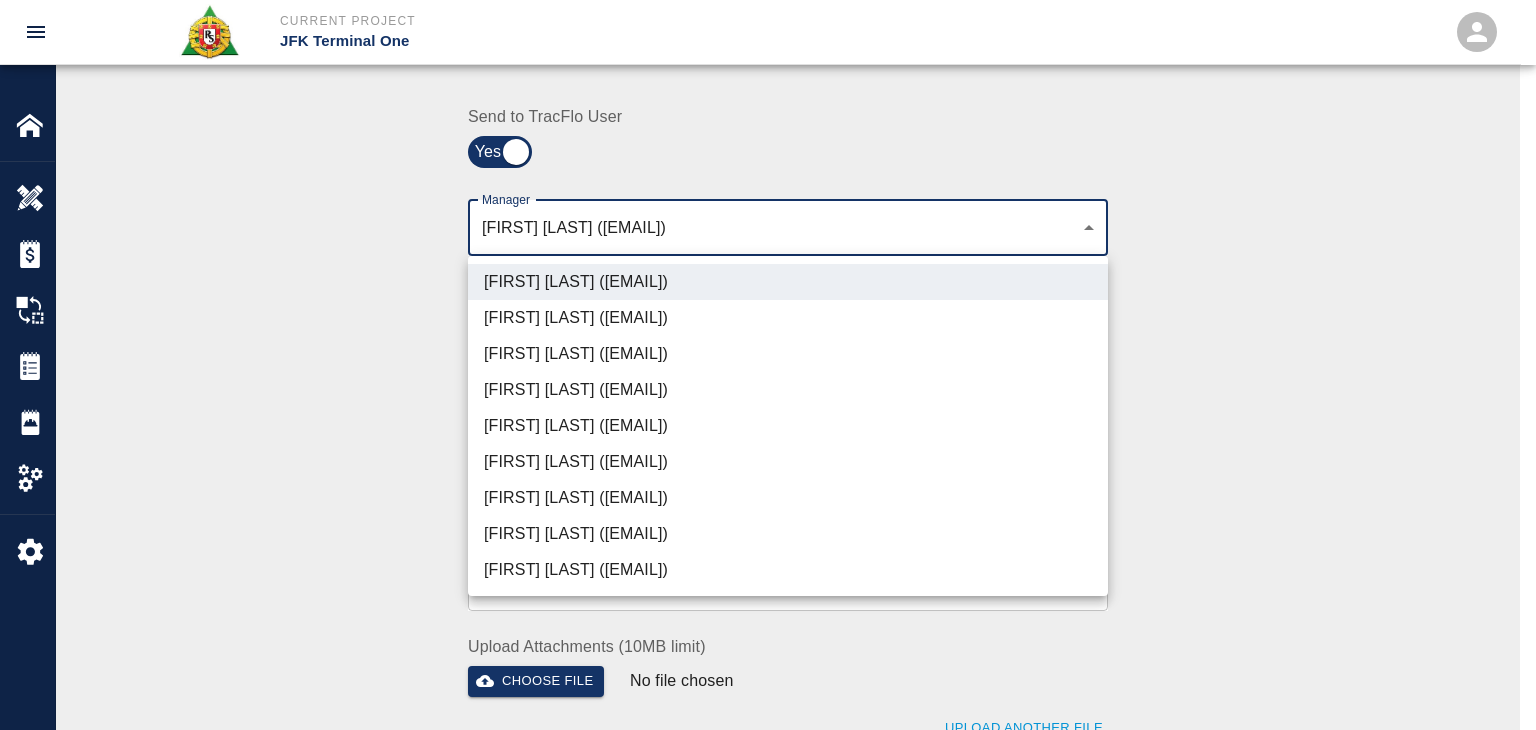 click on "Parin Kanani (parin.kanani@aecom.com)" at bounding box center [788, 354] 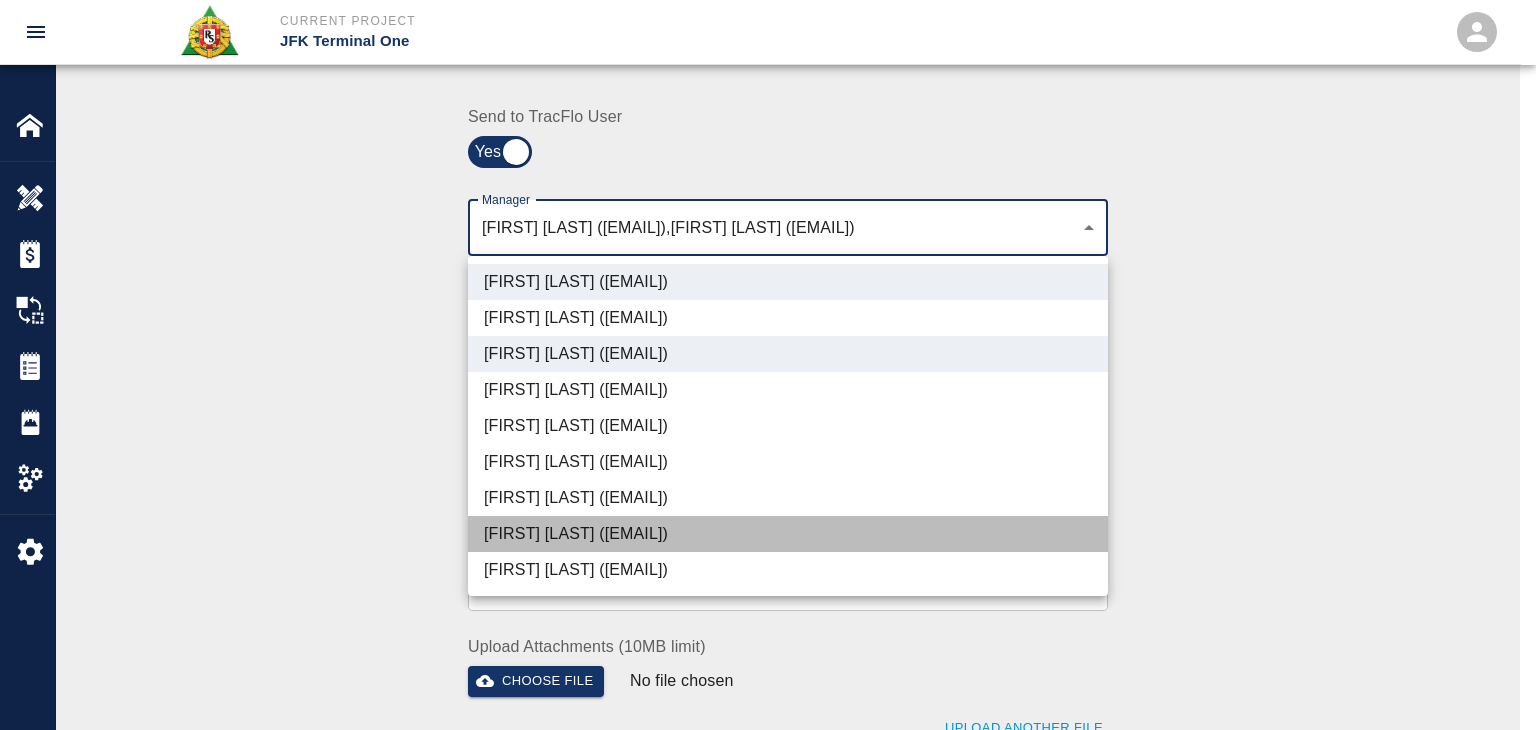 click on "Dylan  Sims (dylan.sims@aecom.com)" at bounding box center [788, 534] 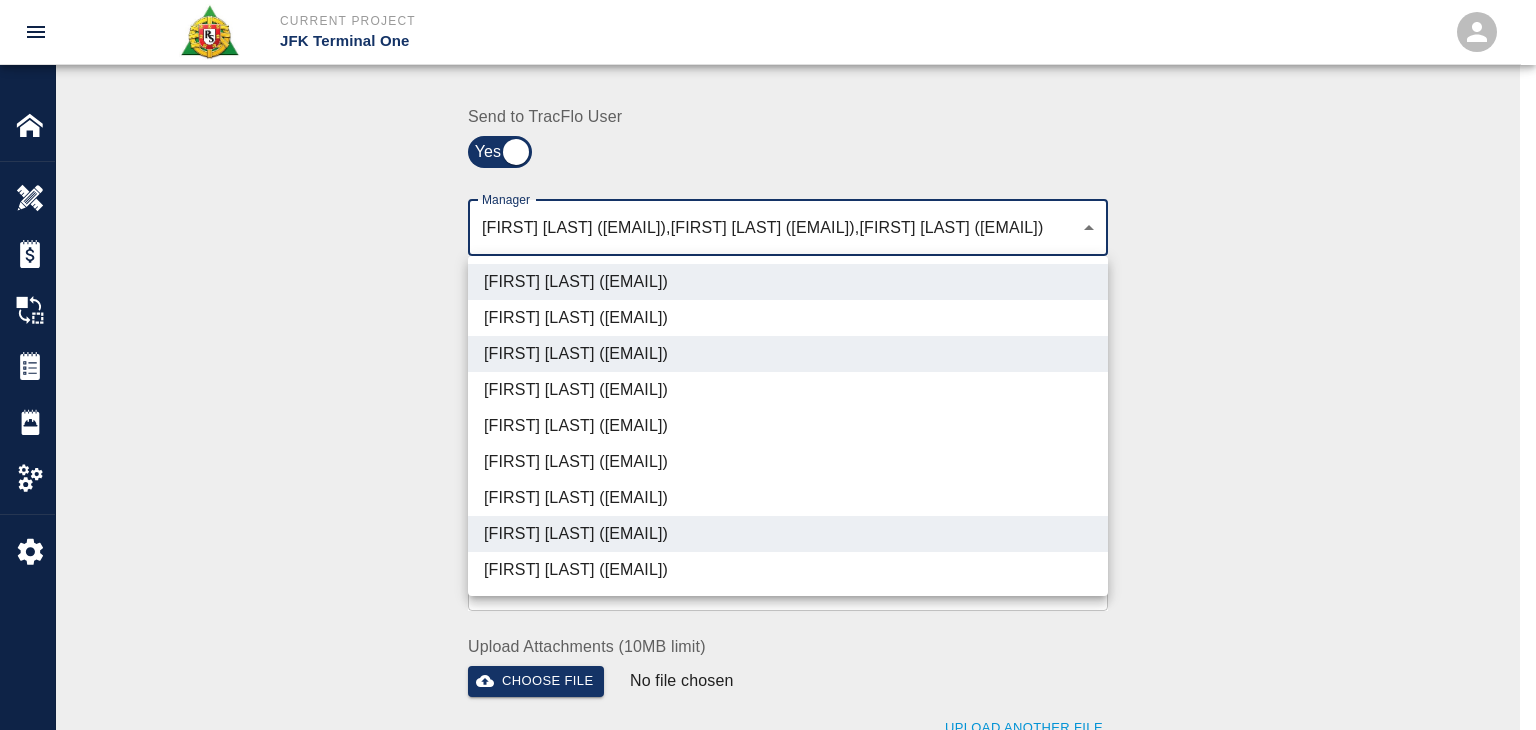 click on "Patrick Testino (patrick.testino@aecom.com)" at bounding box center [788, 498] 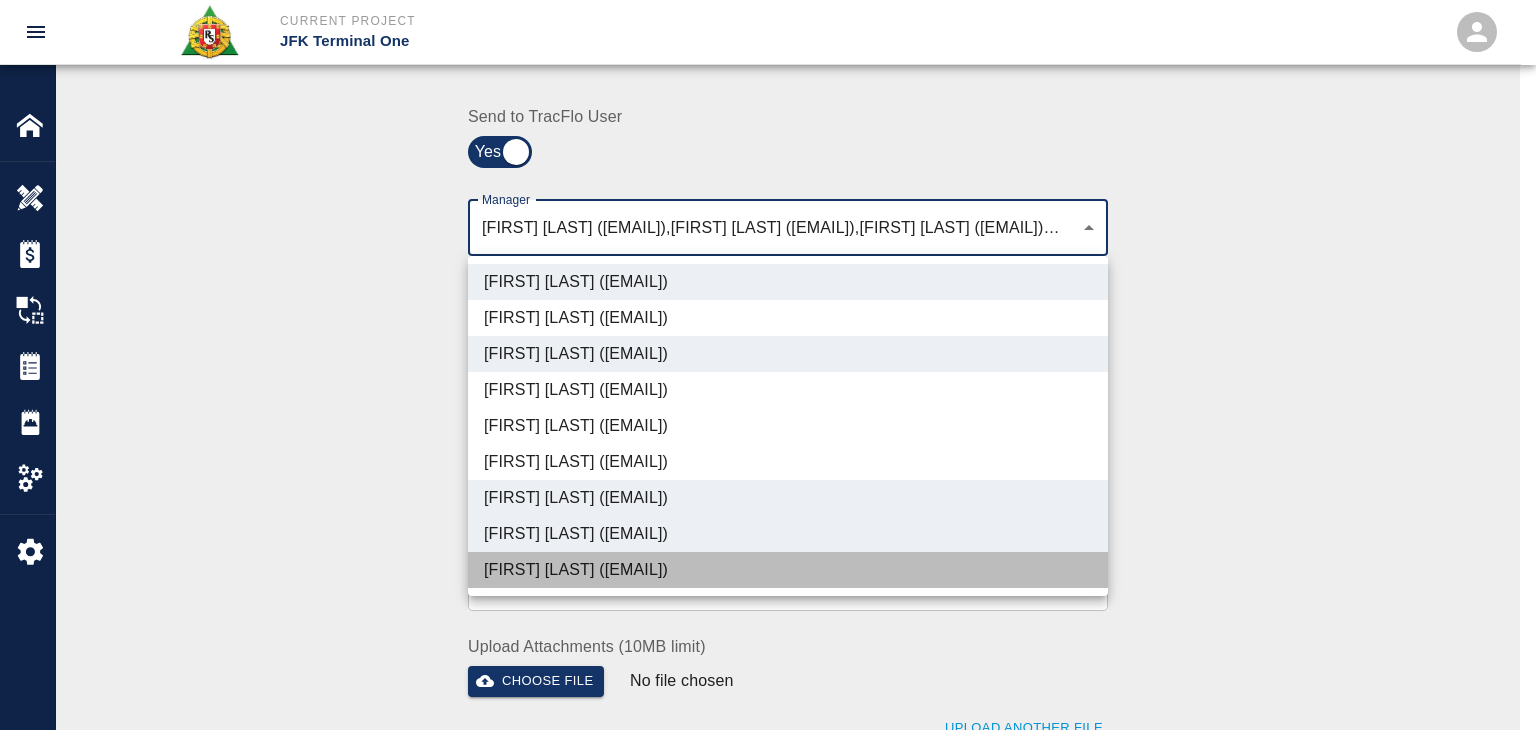 click on "Shane  Lamay (shane.lamay@aecom.com)" at bounding box center (788, 570) 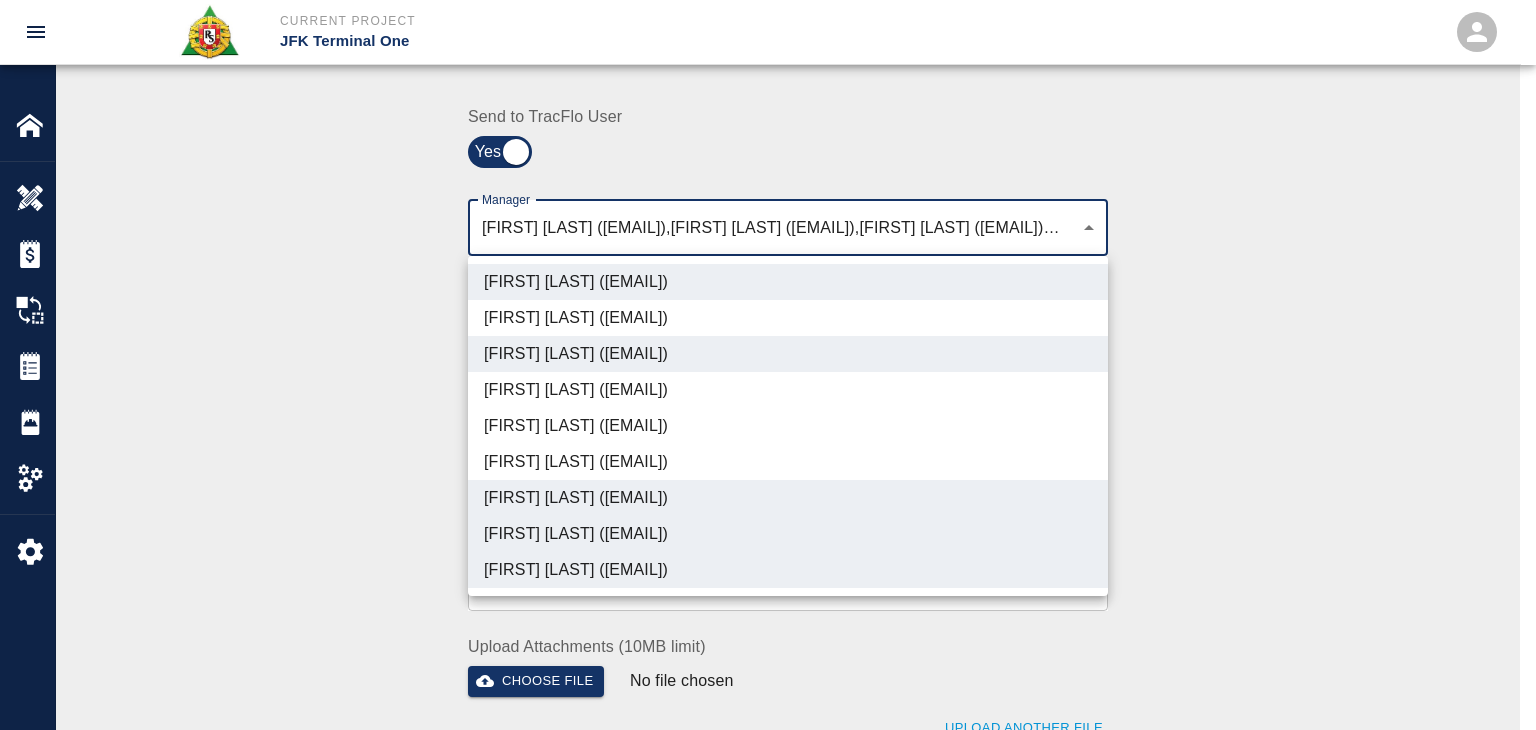 click at bounding box center [768, 365] 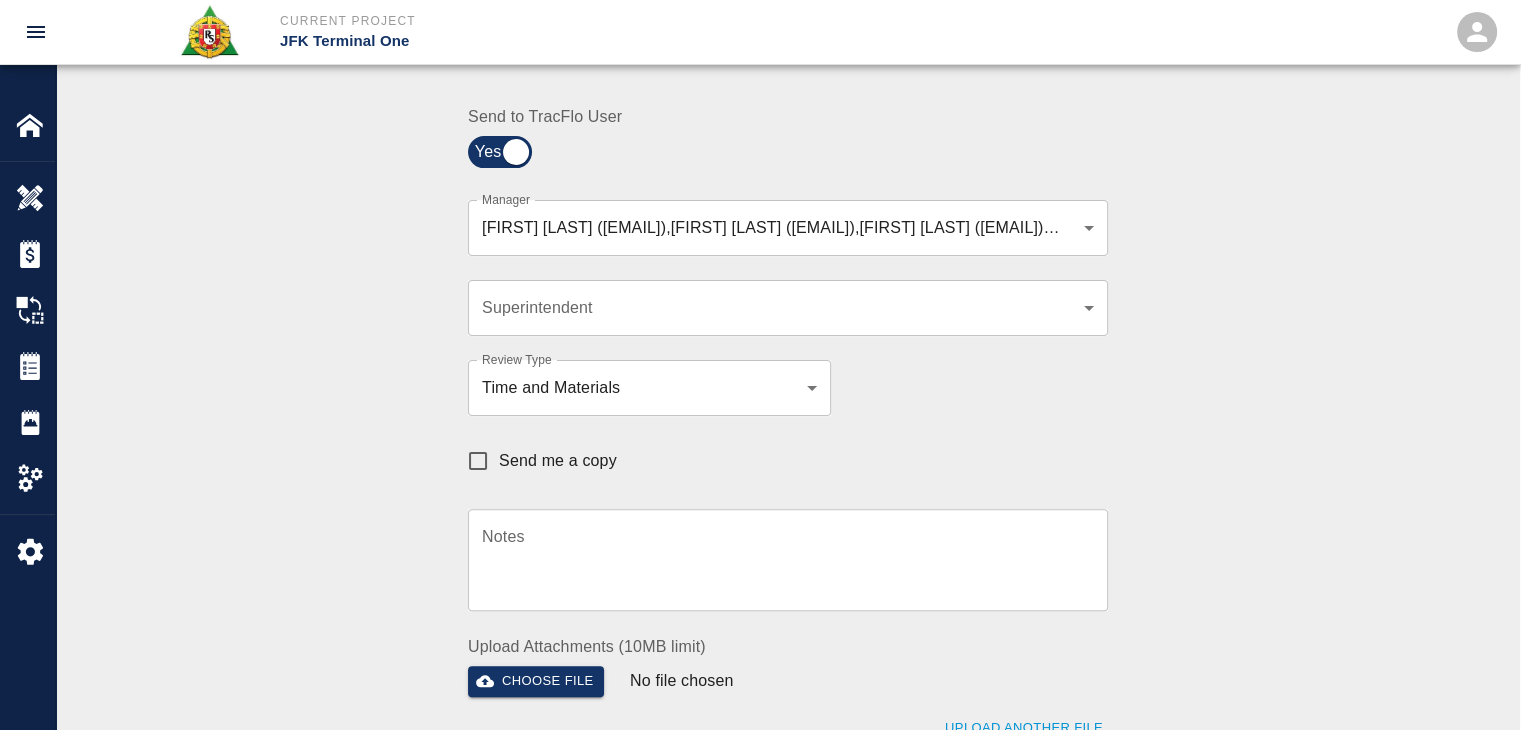 click on "Send me a copy" at bounding box center (537, 461) 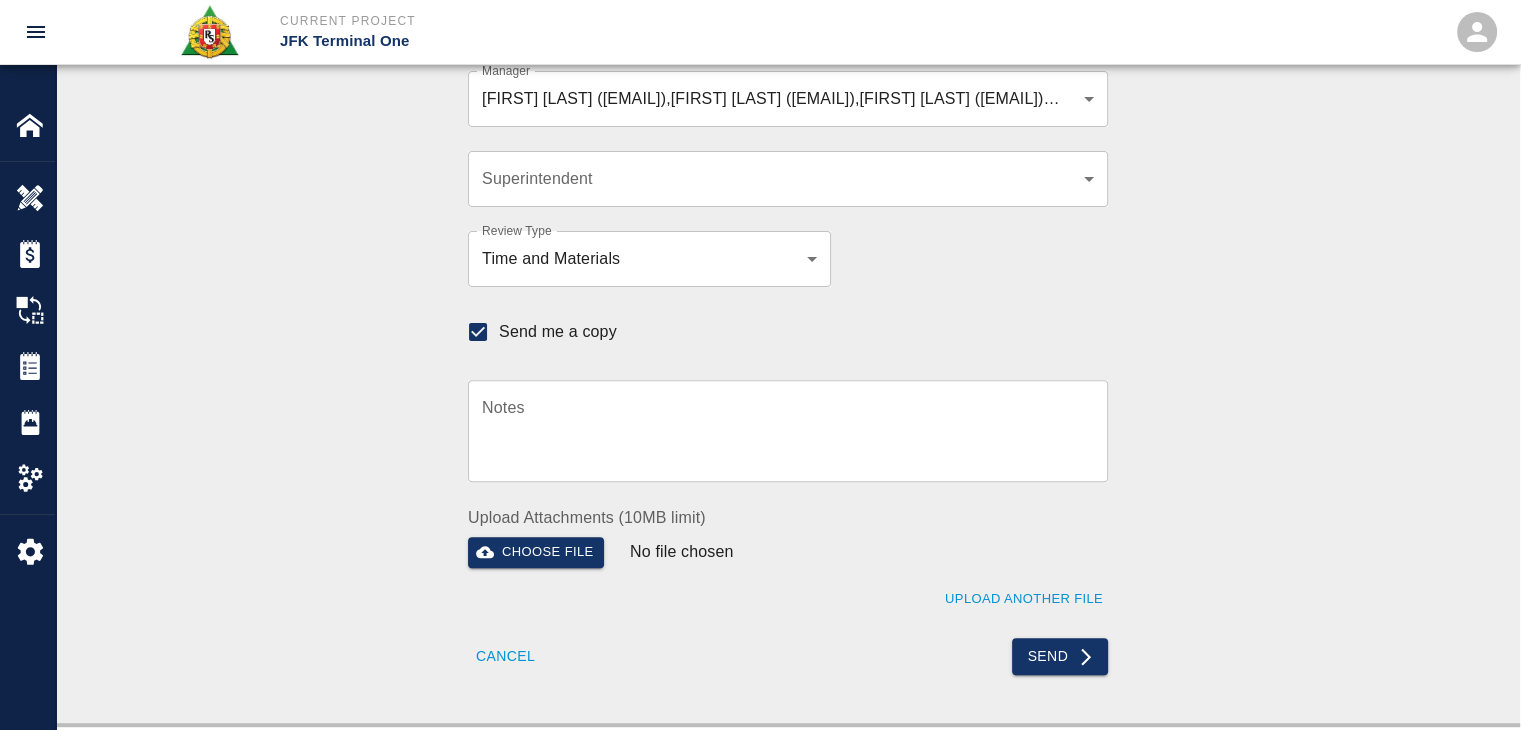 scroll, scrollTop: 599, scrollLeft: 0, axis: vertical 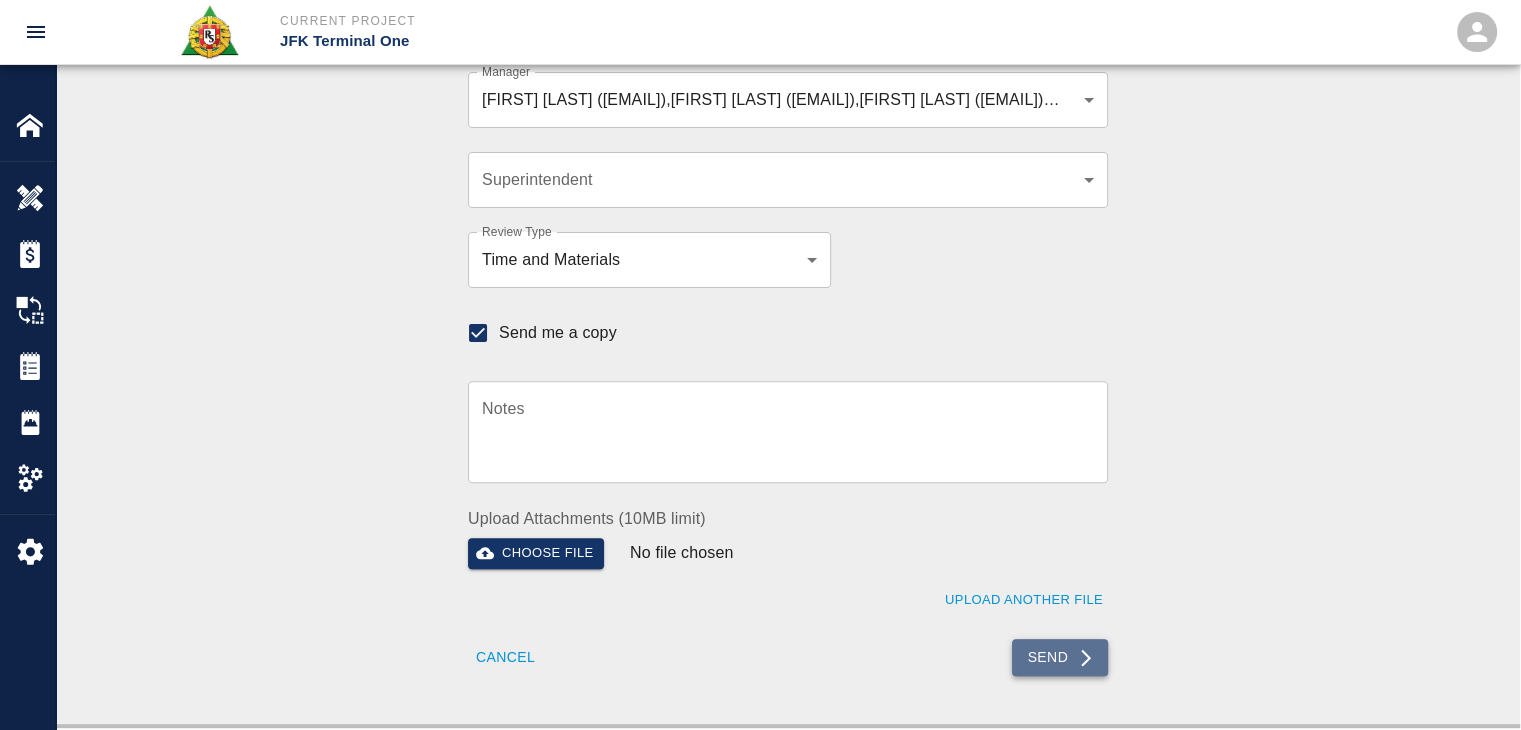 click on "Send" at bounding box center [1060, 657] 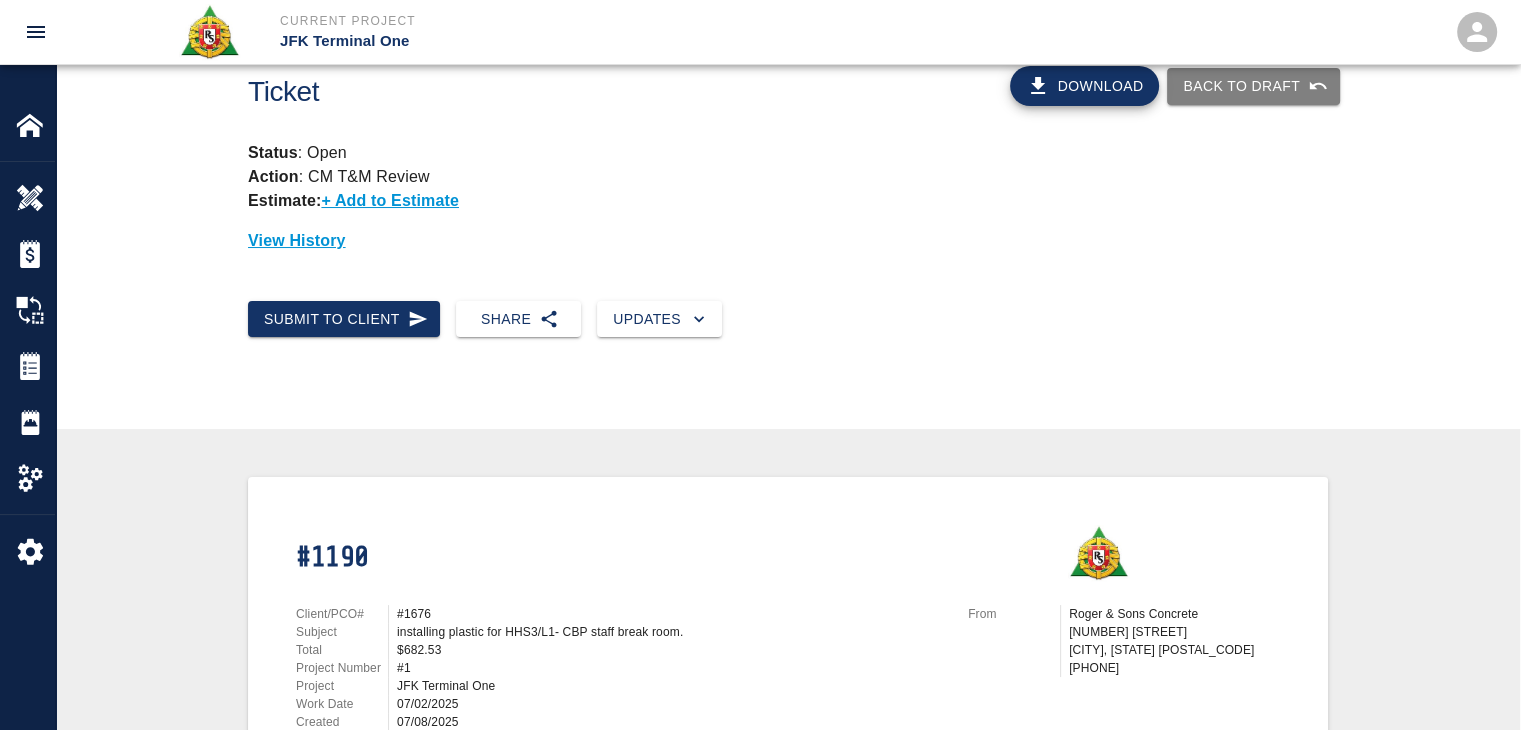 scroll, scrollTop: 0, scrollLeft: 0, axis: both 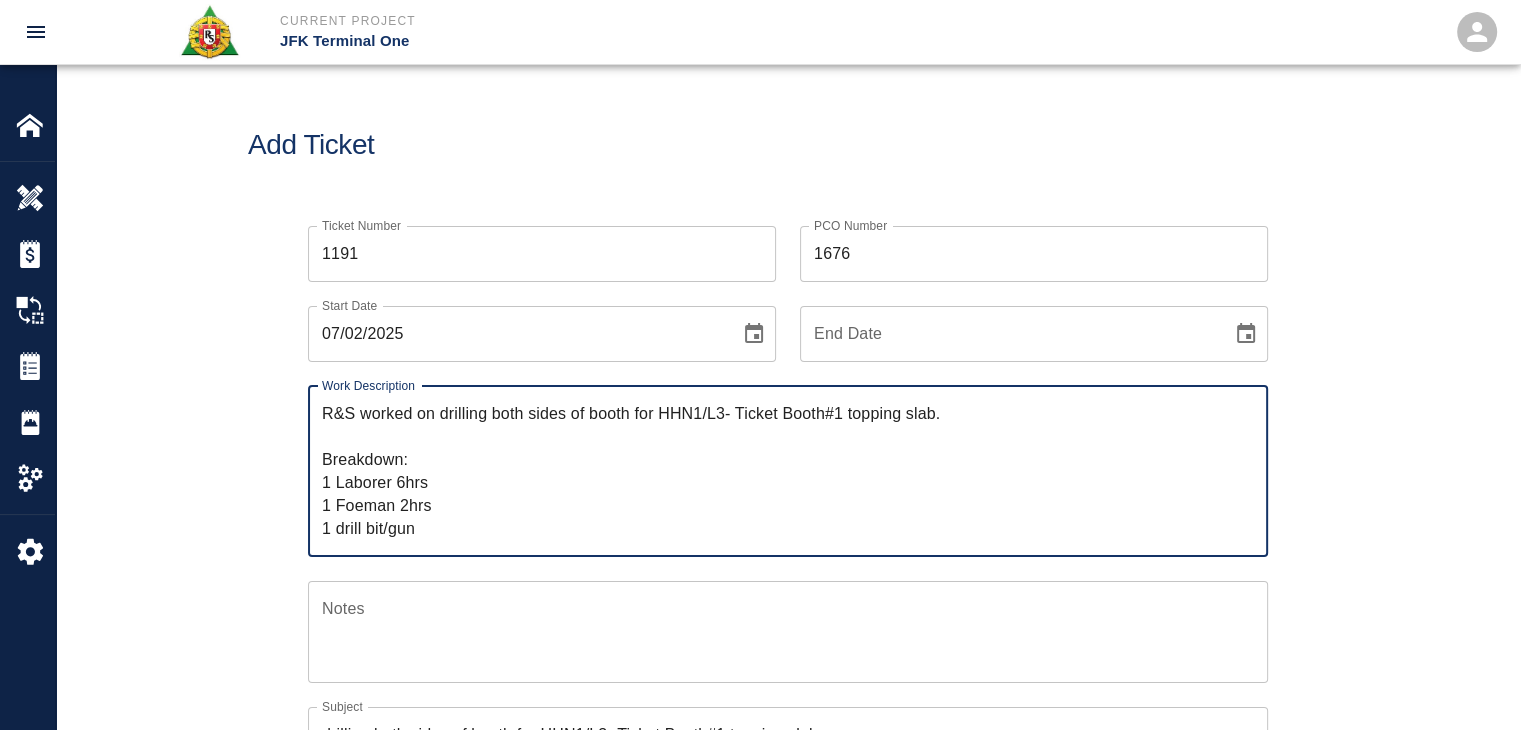 click on "Ticket Number 1191 Ticket Number PCO Number 1676 PCO Number Start Date  07/02/2025 Start Date  End Date End Date Work Description R&S worked on drilling both sides of booth for HHN1/L3- Ticket Booth#1 topping slab.
Breakdown:
1 Laborer 6hrs
1 Foeman 2hrs
1 drill bit/gun  x Work Description Notes x Notes Subject drilling both sides of booth for HHN1/L3- Ticket Booth#1 topping slab. Subject Invoice Number Invoice Number Invoice Date Invoice Date Upload Attachments (0.2MB of 50MB limit) Choose file 07-02-25 A.6.jpg Choose file 07-02-25 A.7.jpg Upload Another File Add Costs Switch to Lump Sum" at bounding box center [788, 661] 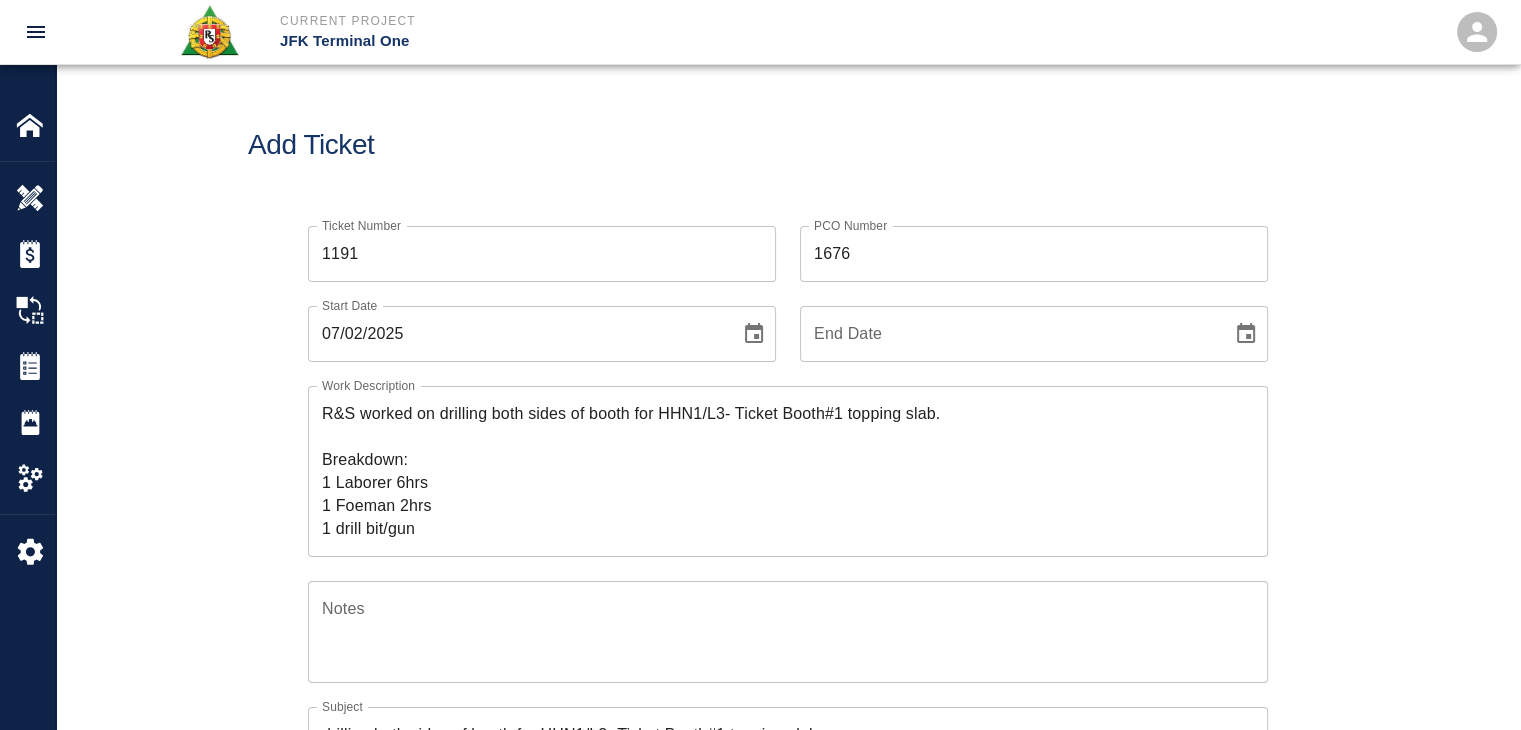 click on "Add Ticket" at bounding box center [788, 145] 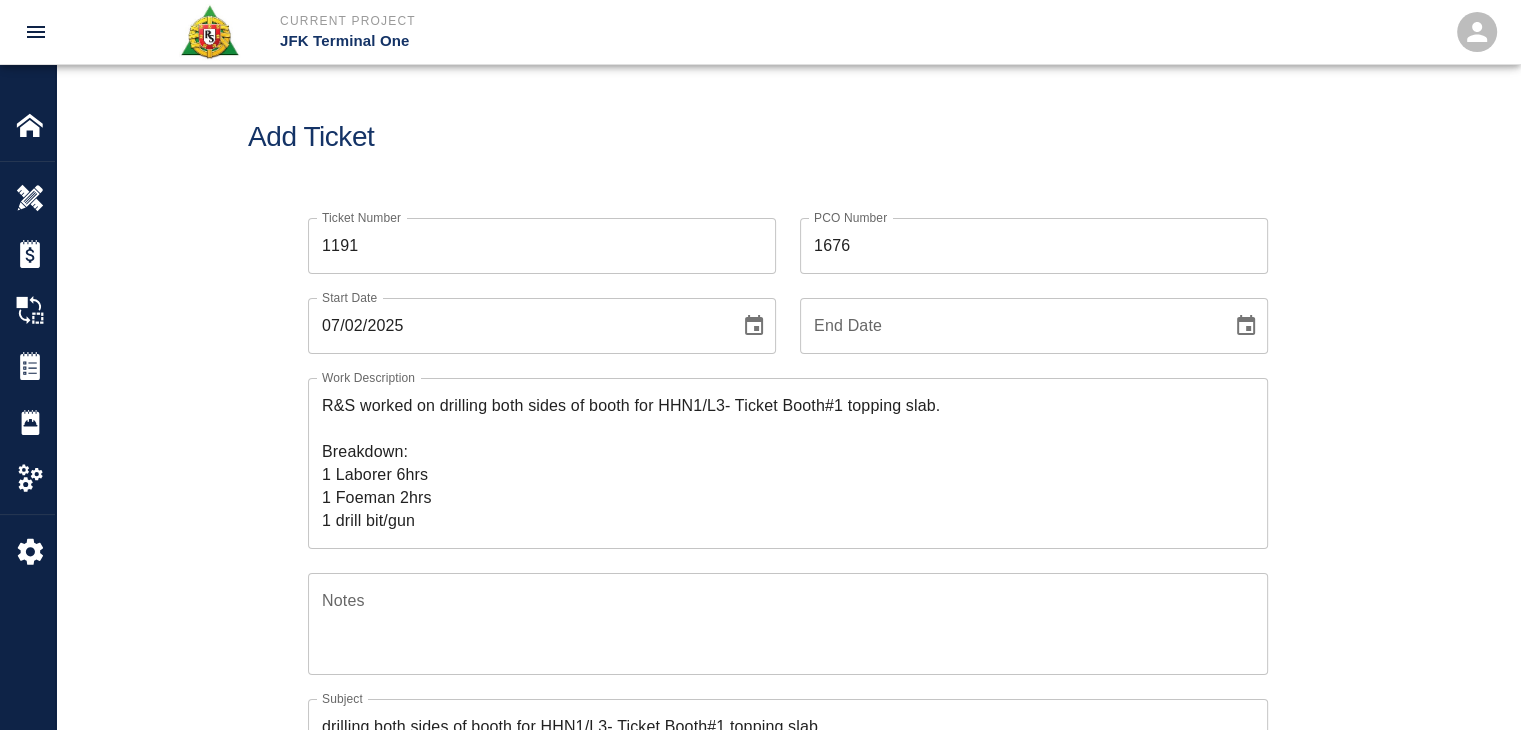 scroll, scrollTop: 0, scrollLeft: 0, axis: both 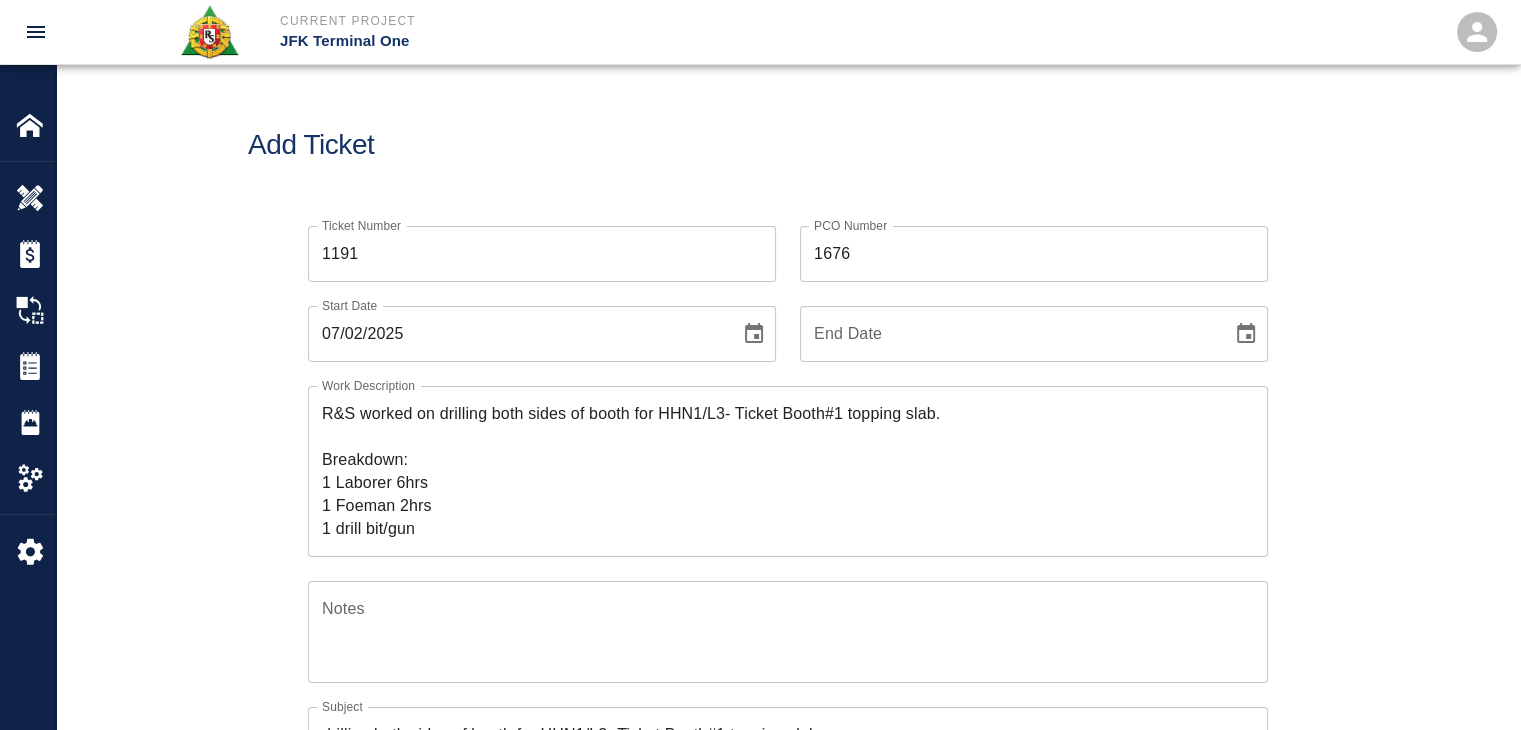 click on "Add Ticket" at bounding box center (788, 145) 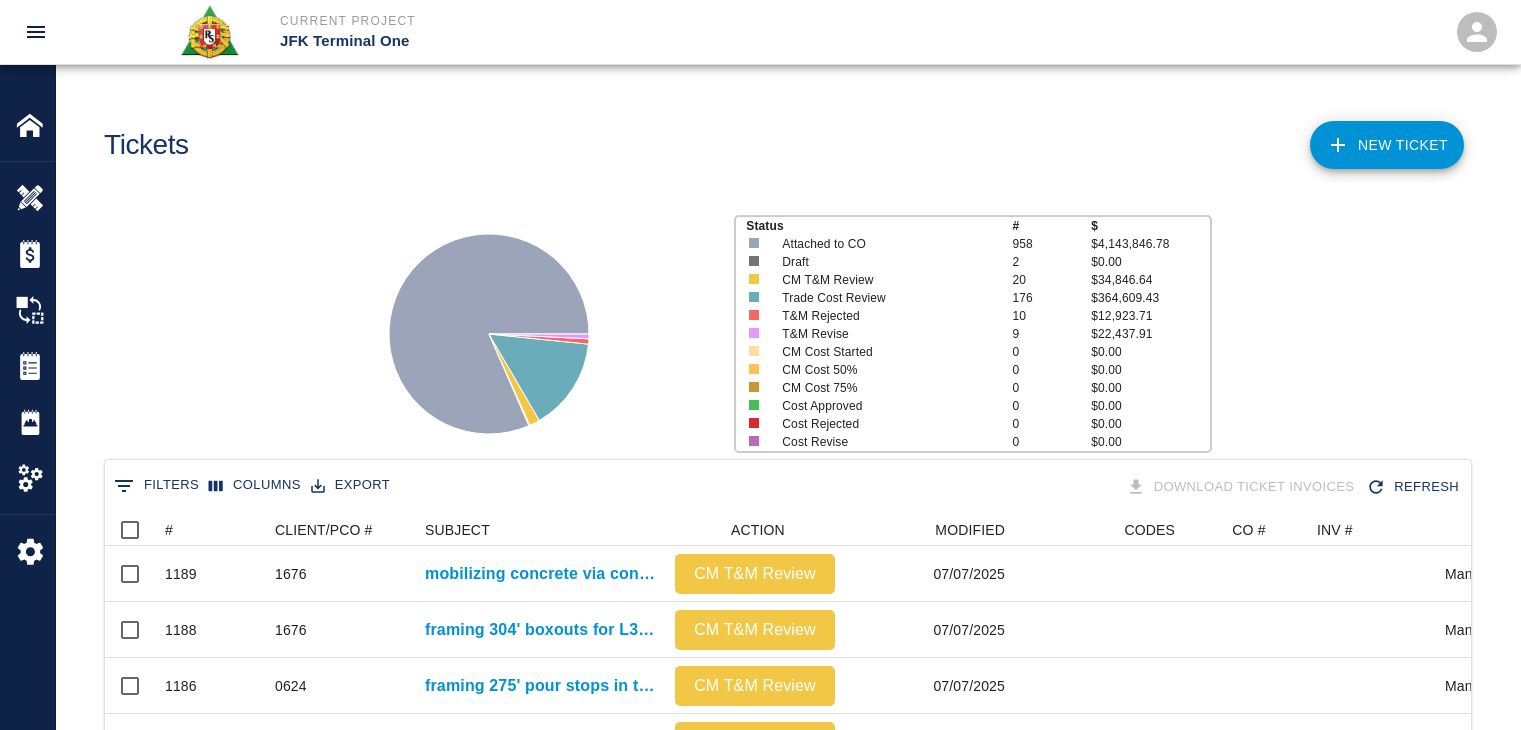 scroll, scrollTop: 0, scrollLeft: 0, axis: both 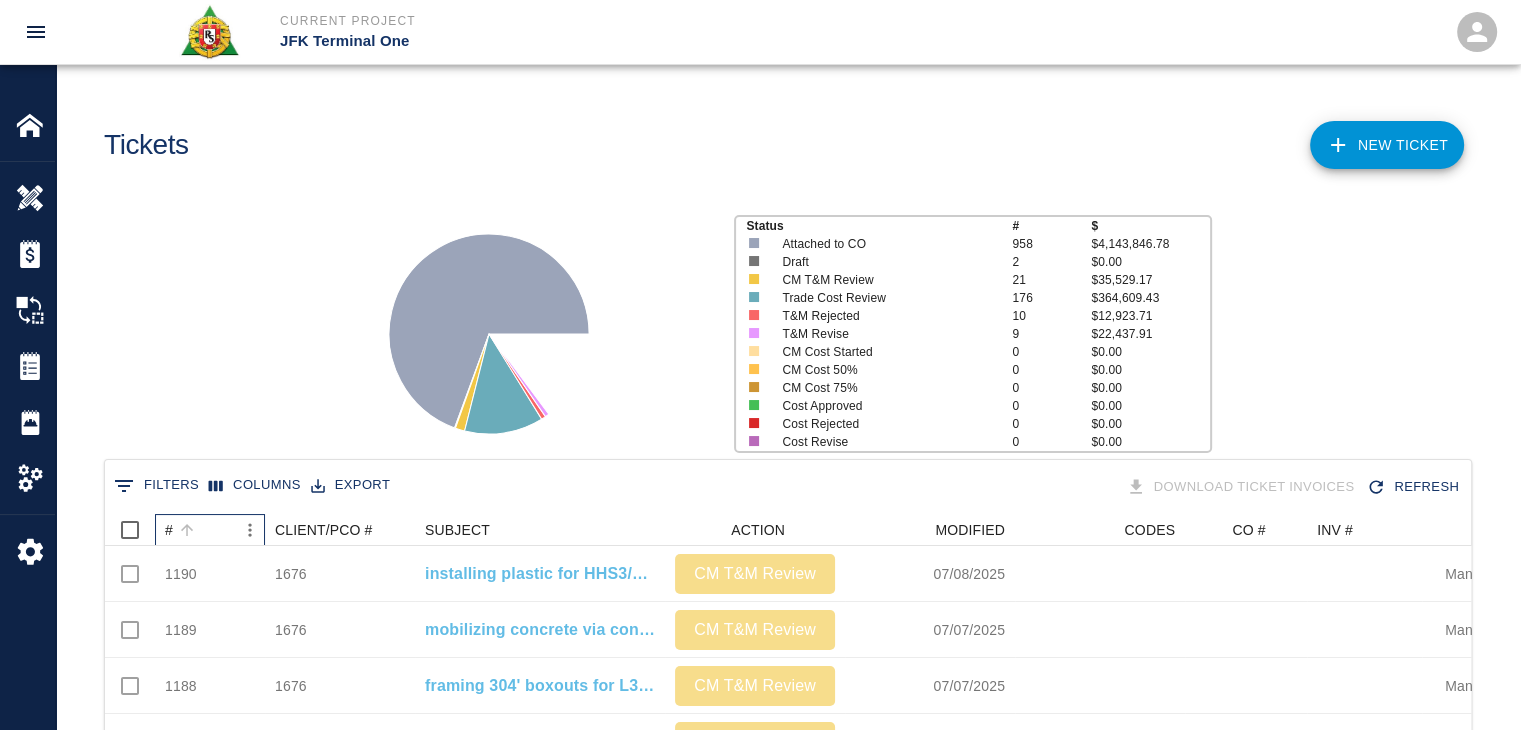 click on "#" at bounding box center [200, 530] 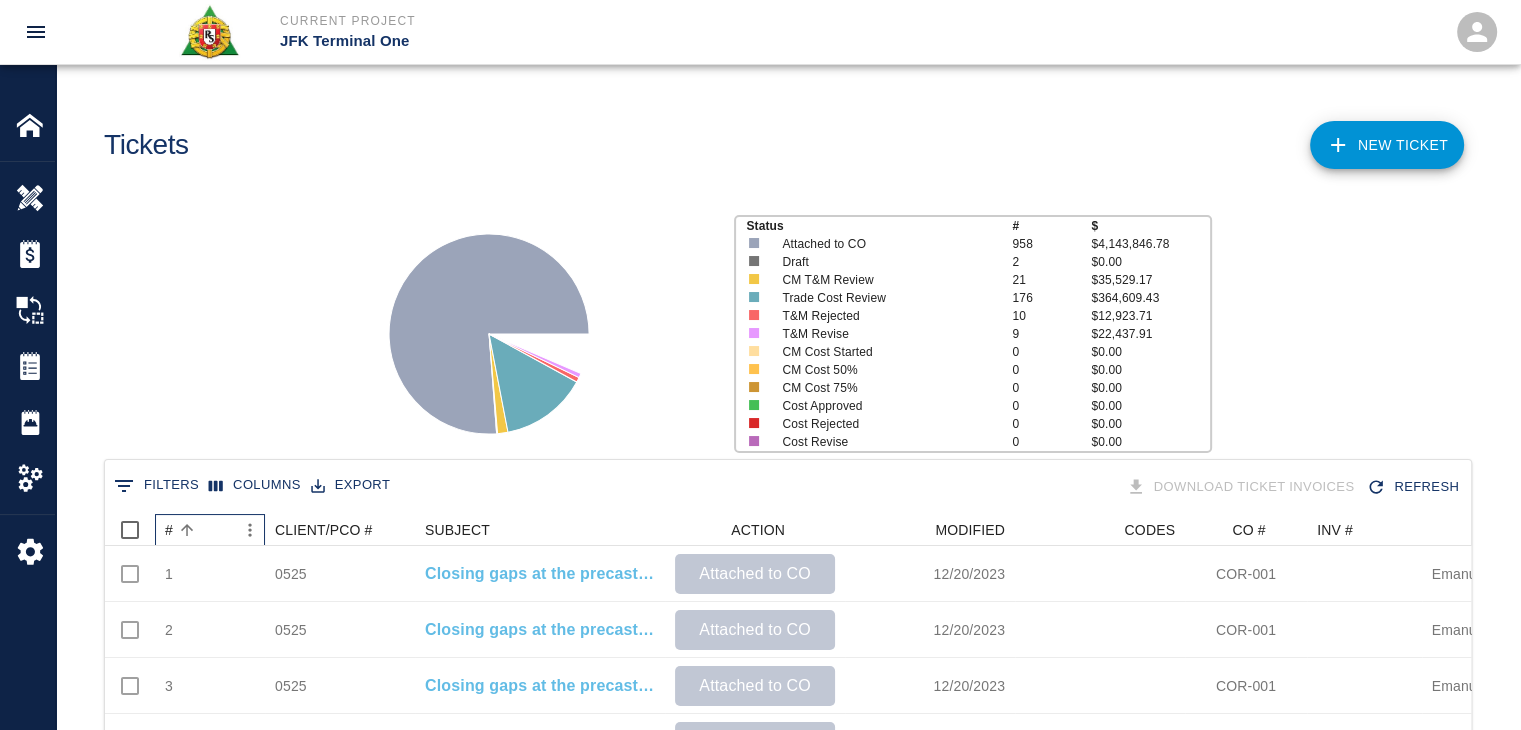 click on "#" at bounding box center (200, 530) 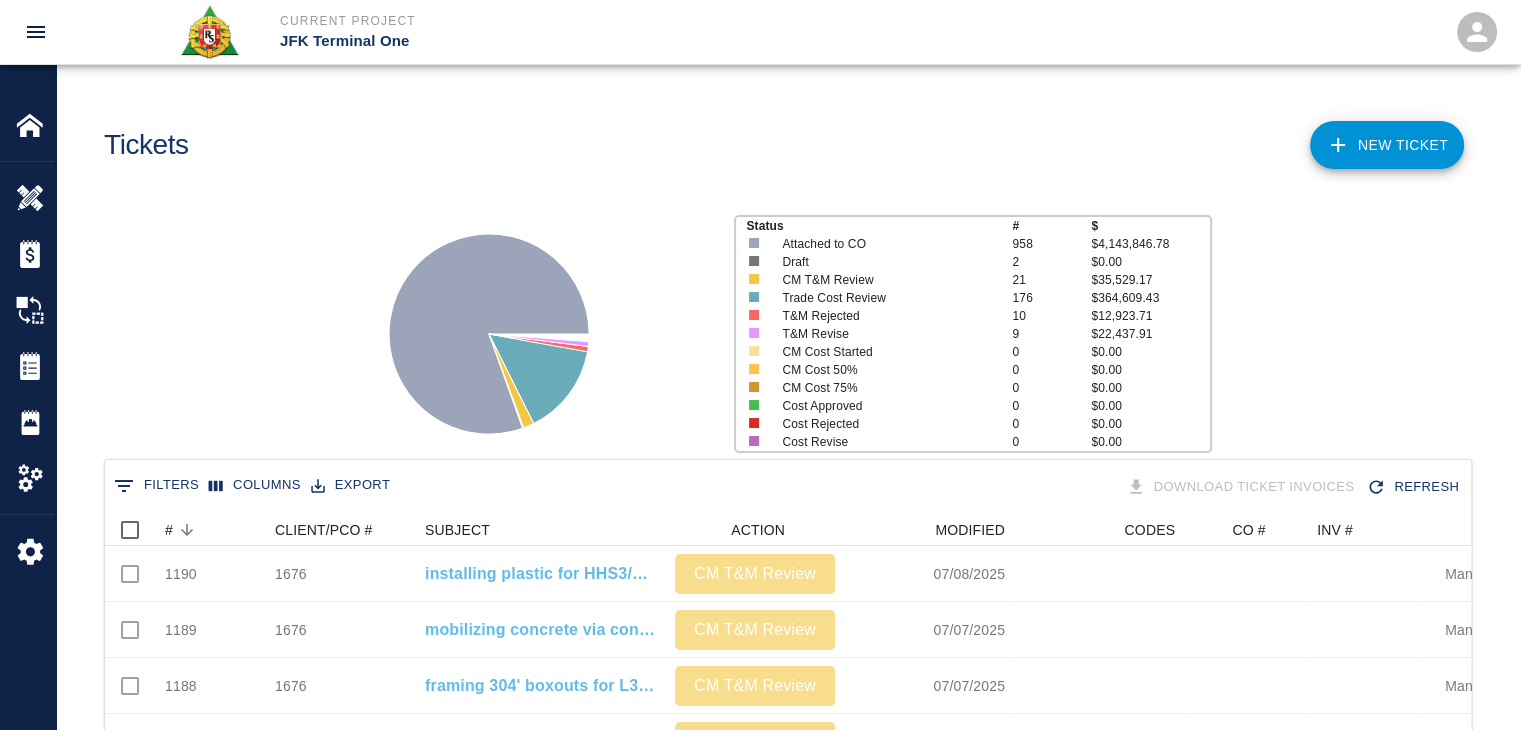 click on "Status # $ Attached to CO 958 $4,143,846.78 Draft 2 $0.00 CM T&M Review 21 $35,529.17 Trade Cost Review 176 $364,609.43 T&M Rejected 10 $12,923.71 T&M Revise 9 $22,437.91 CM Cost Started 0 $0.00 CM Cost 50% 0 $0.00 CM Cost 75% 0 $0.00 Cost Approved 0 $0.00 Cost Rejected 0 $0.00 Cost Revise 0 $0.00" at bounding box center [780, 326] 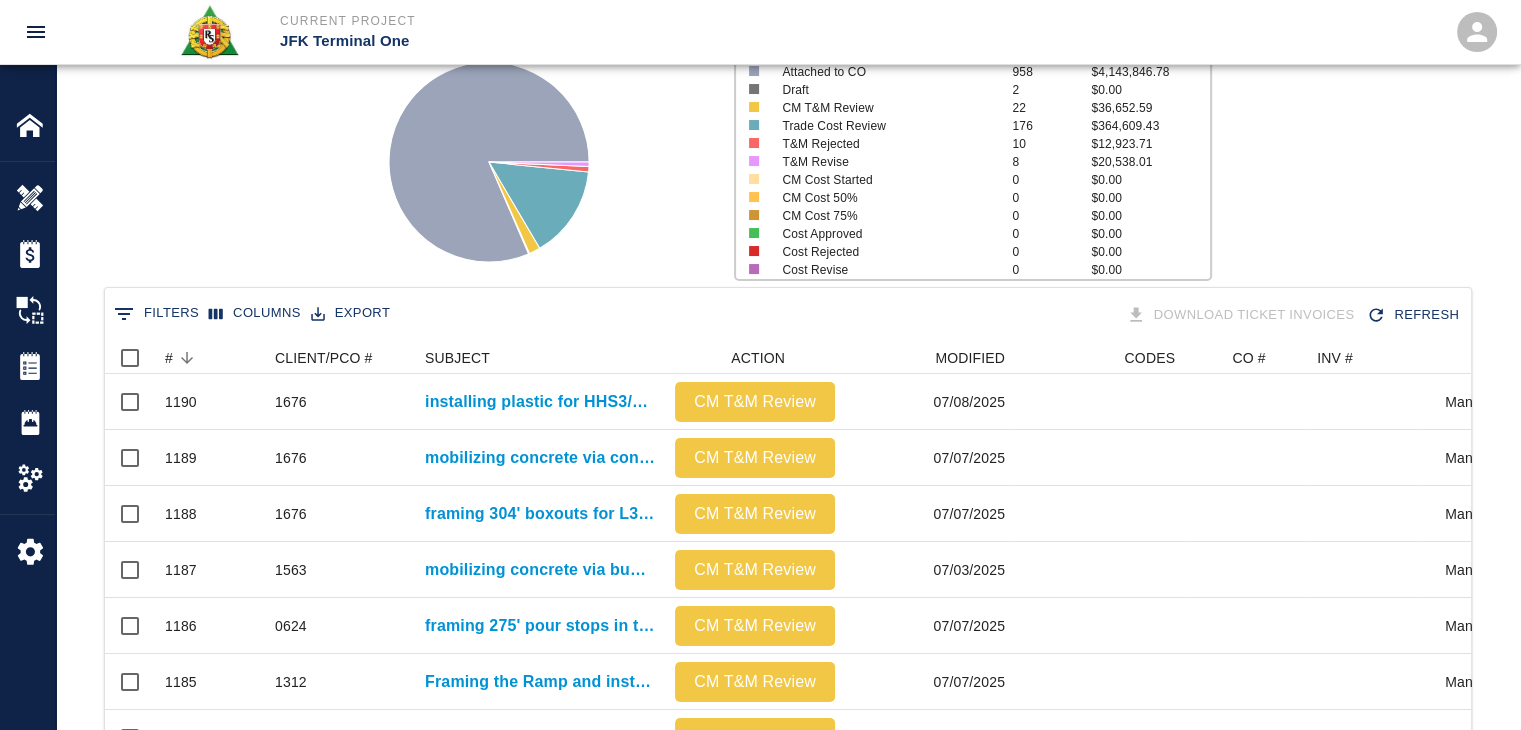 scroll, scrollTop: 0, scrollLeft: 0, axis: both 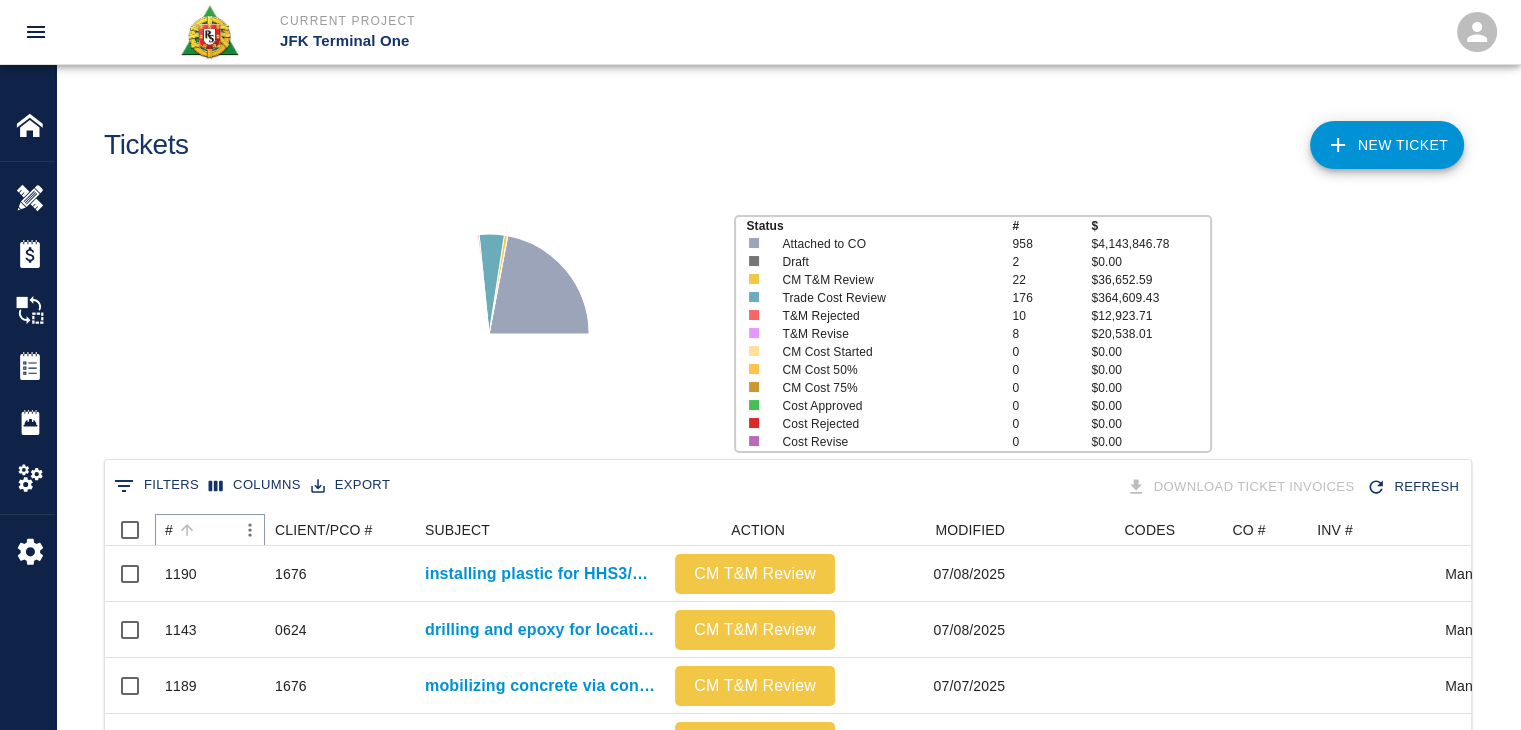 click at bounding box center (187, 530) 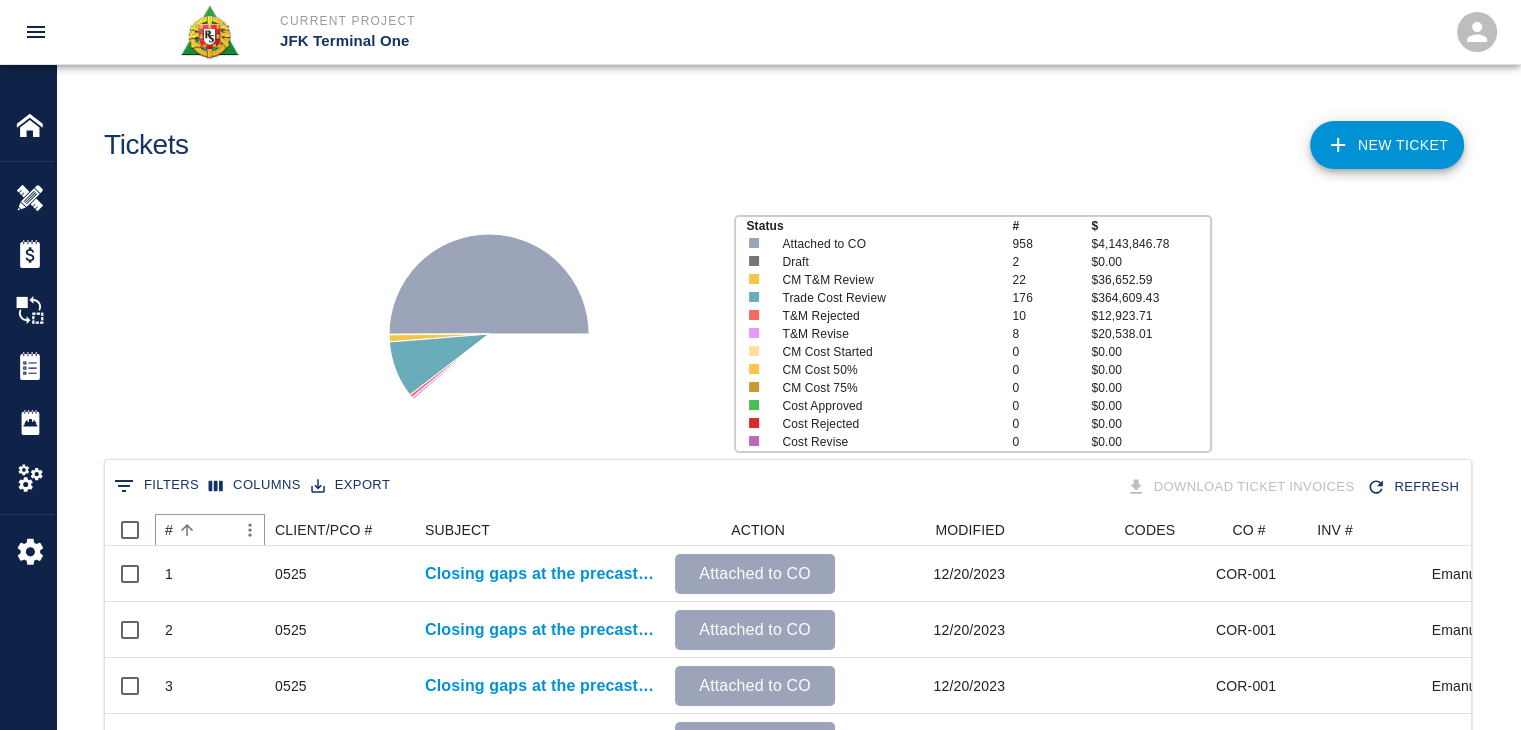 click at bounding box center [187, 530] 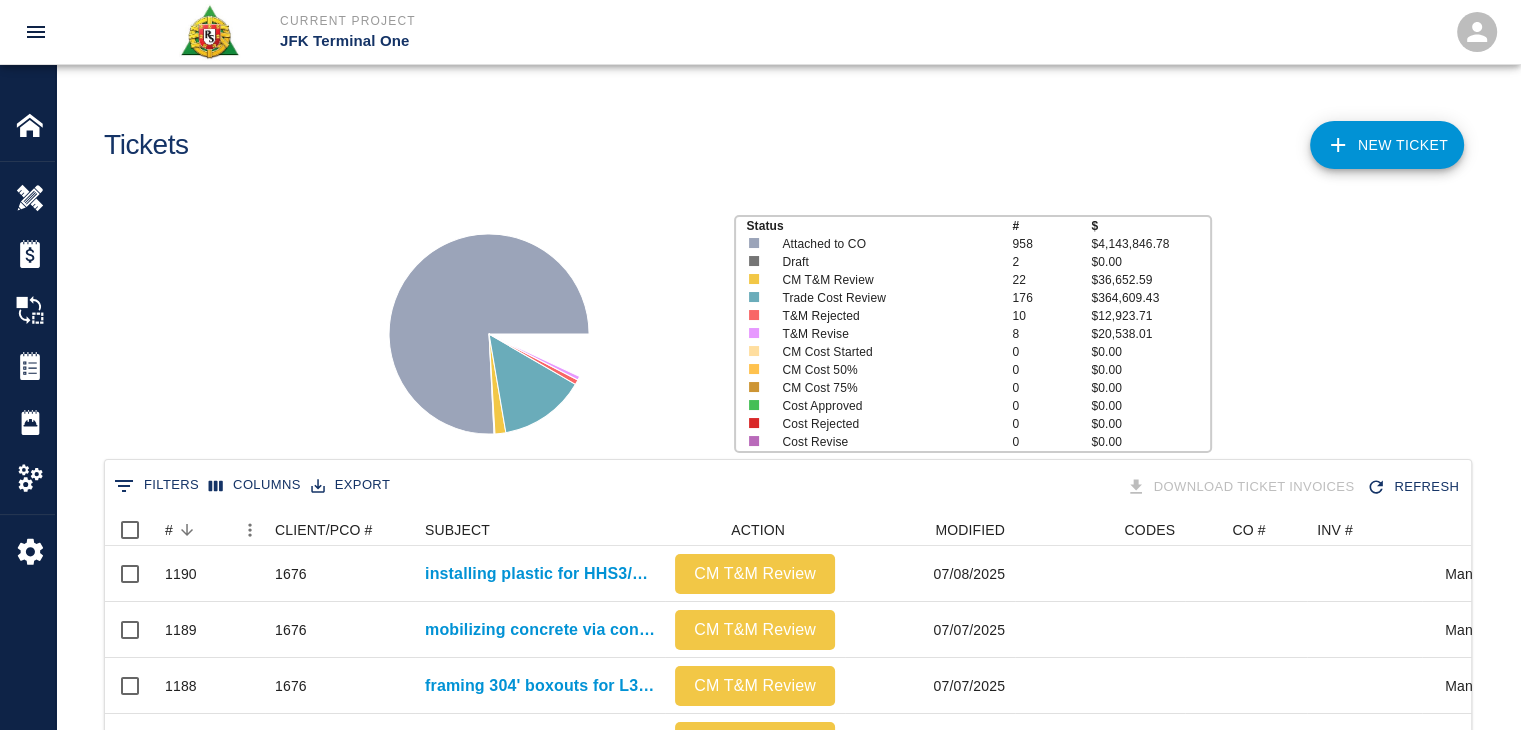 click on "Status # $ Attached to CO 958 $4,143,846.78 Draft 2 $0.00 CM T&M Review 22 $36,652.59 Trade Cost Review 176 $364,609.43 T&M Rejected 10 $12,923.71 T&M Revise 8 $20,538.01 CM Cost Started 0 $0.00 CM Cost 50% 0 $0.00 CM Cost 75% 0 $0.00 Cost Approved 0 $0.00 Cost Rejected 0 $0.00 Cost Revise 0 $0.00" at bounding box center [780, 326] 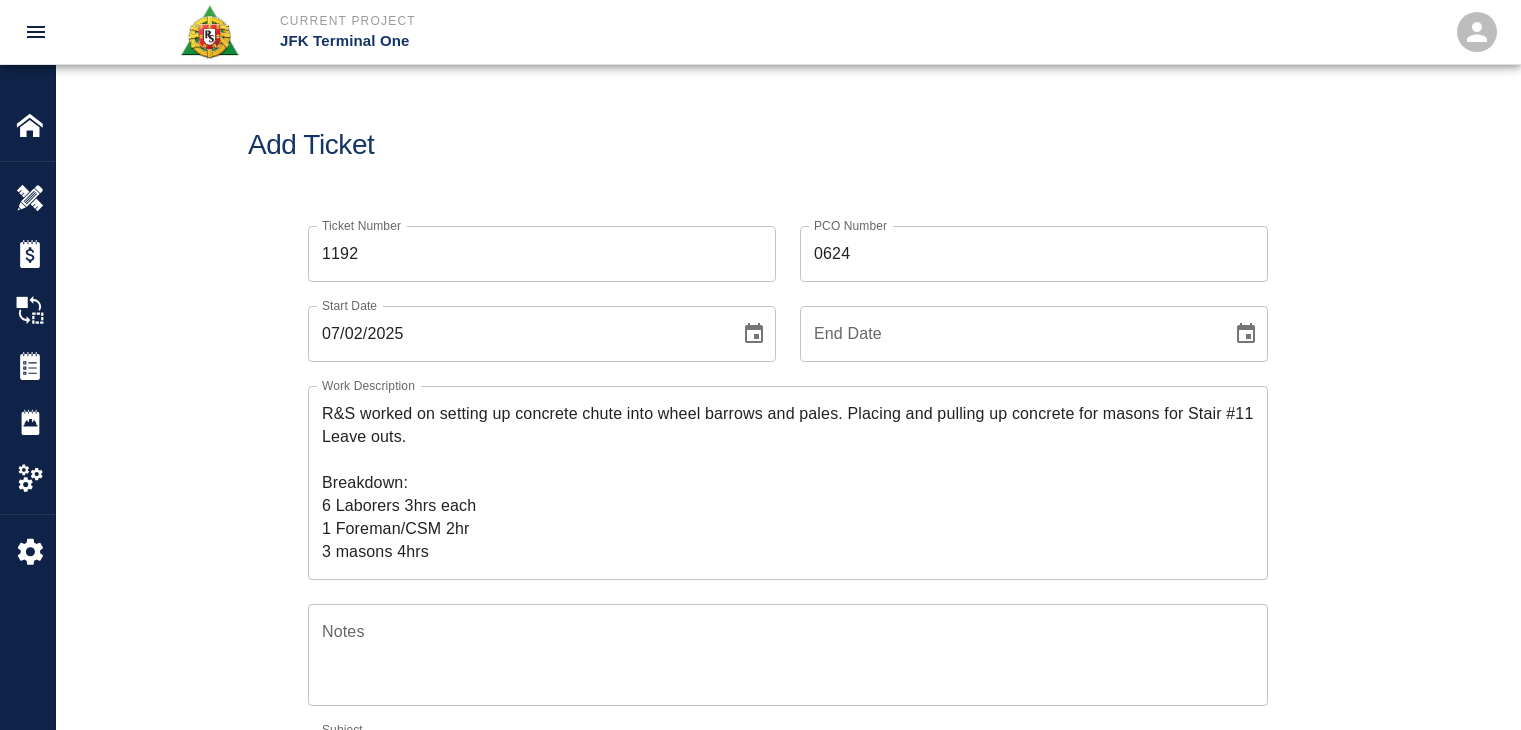 scroll, scrollTop: 0, scrollLeft: 0, axis: both 